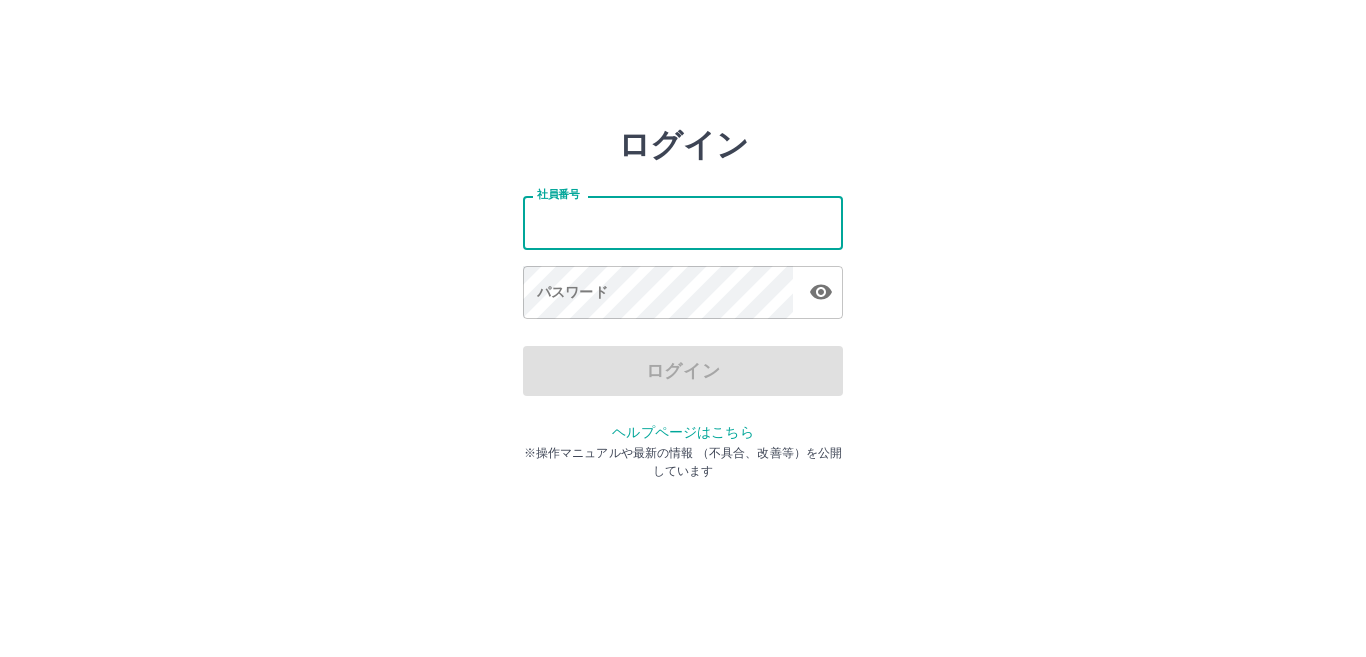scroll, scrollTop: 0, scrollLeft: 0, axis: both 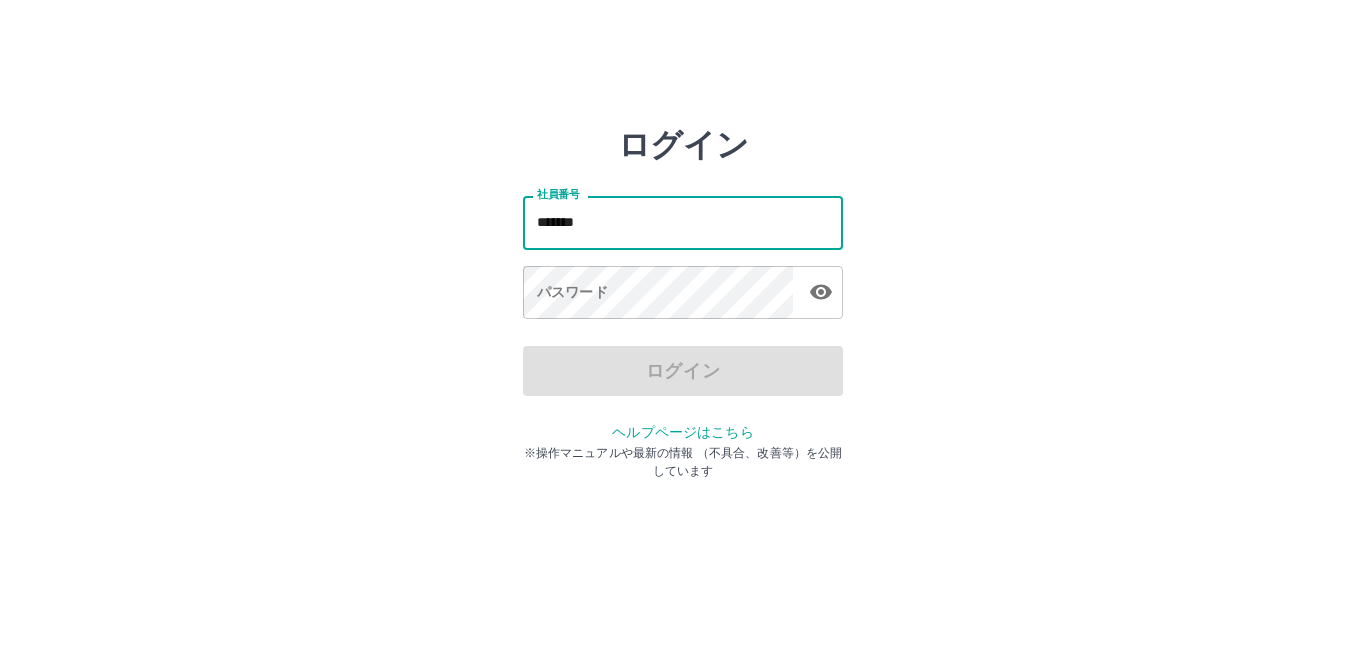 type on "*******" 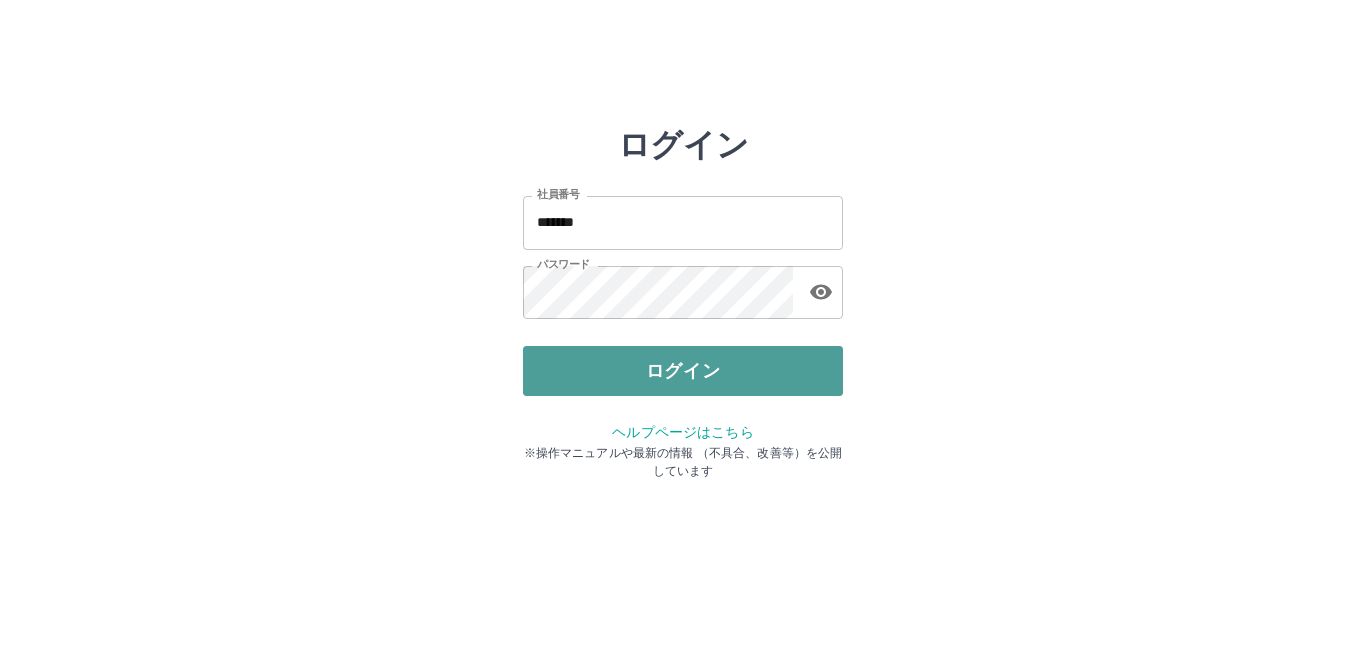 click on "ログイン" at bounding box center [683, 371] 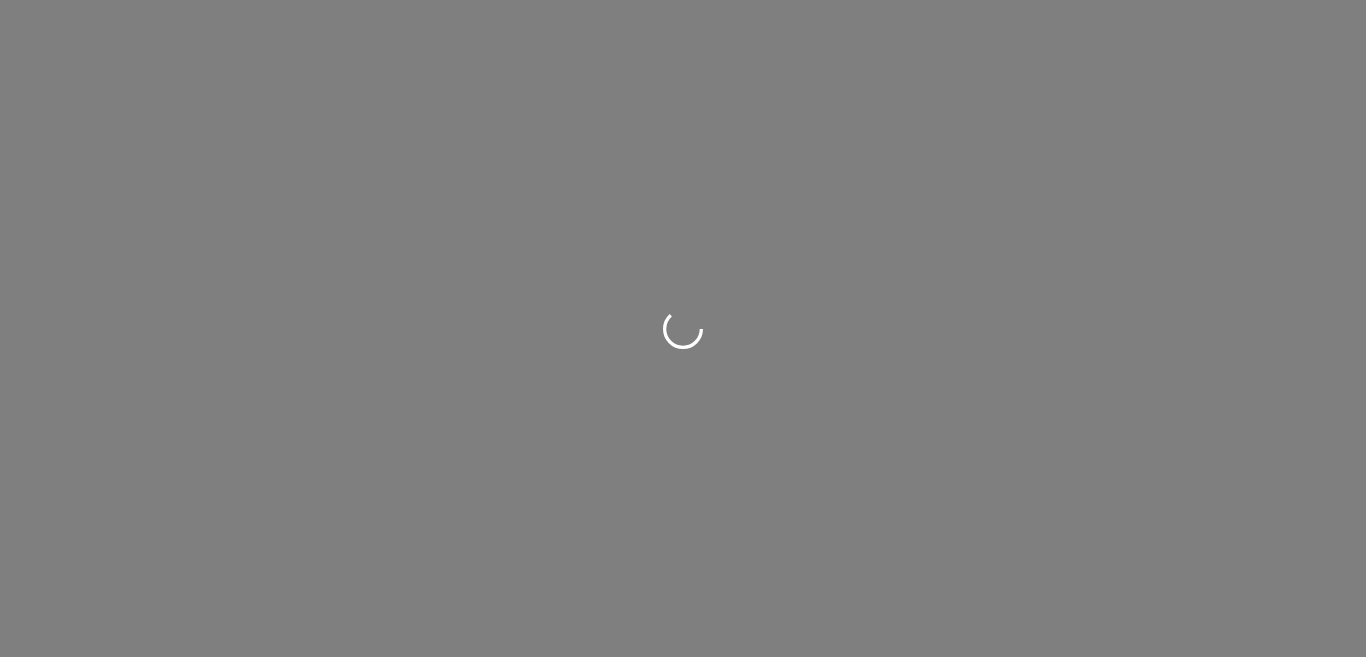 scroll, scrollTop: 0, scrollLeft: 0, axis: both 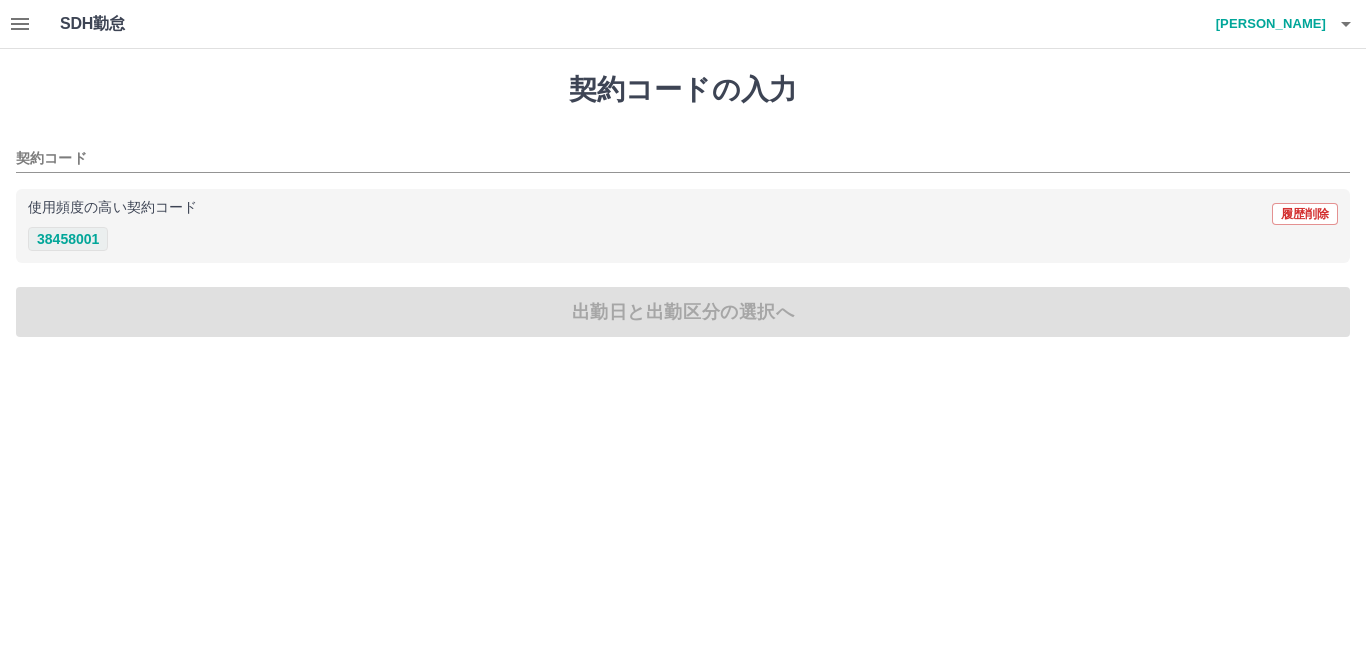 click on "38458001" at bounding box center (68, 239) 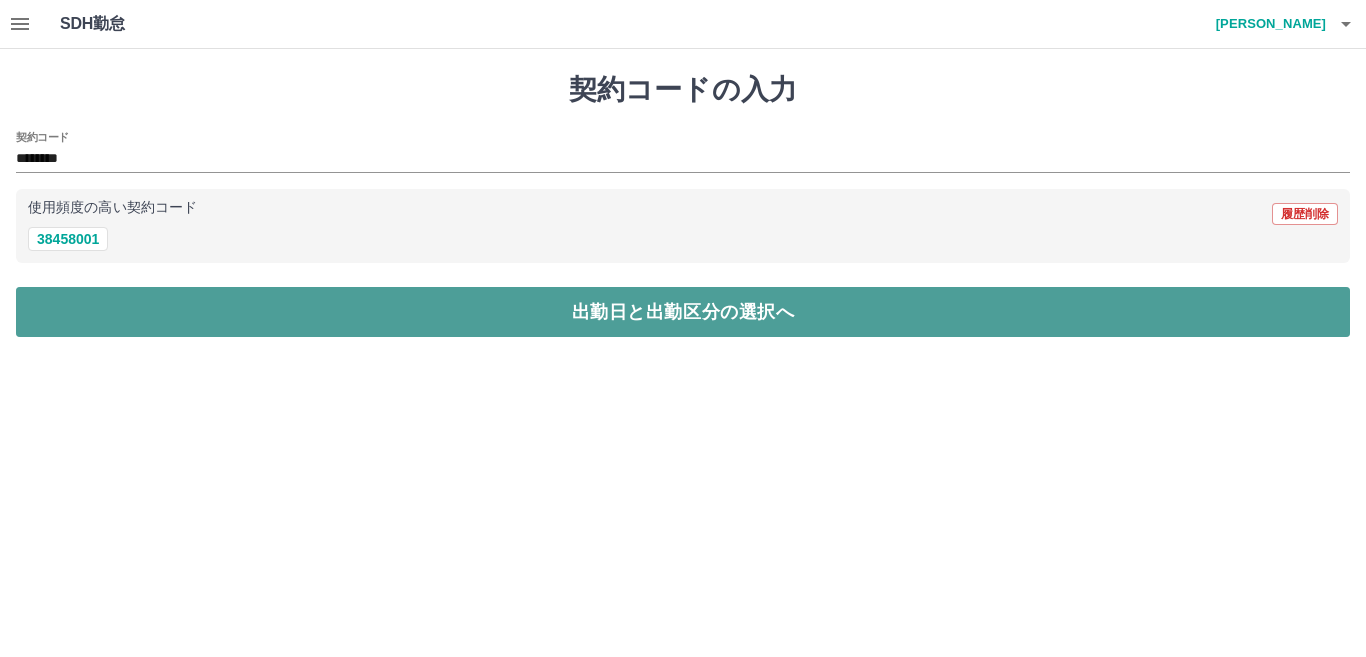 click on "出勤日と出勤区分の選択へ" at bounding box center [683, 312] 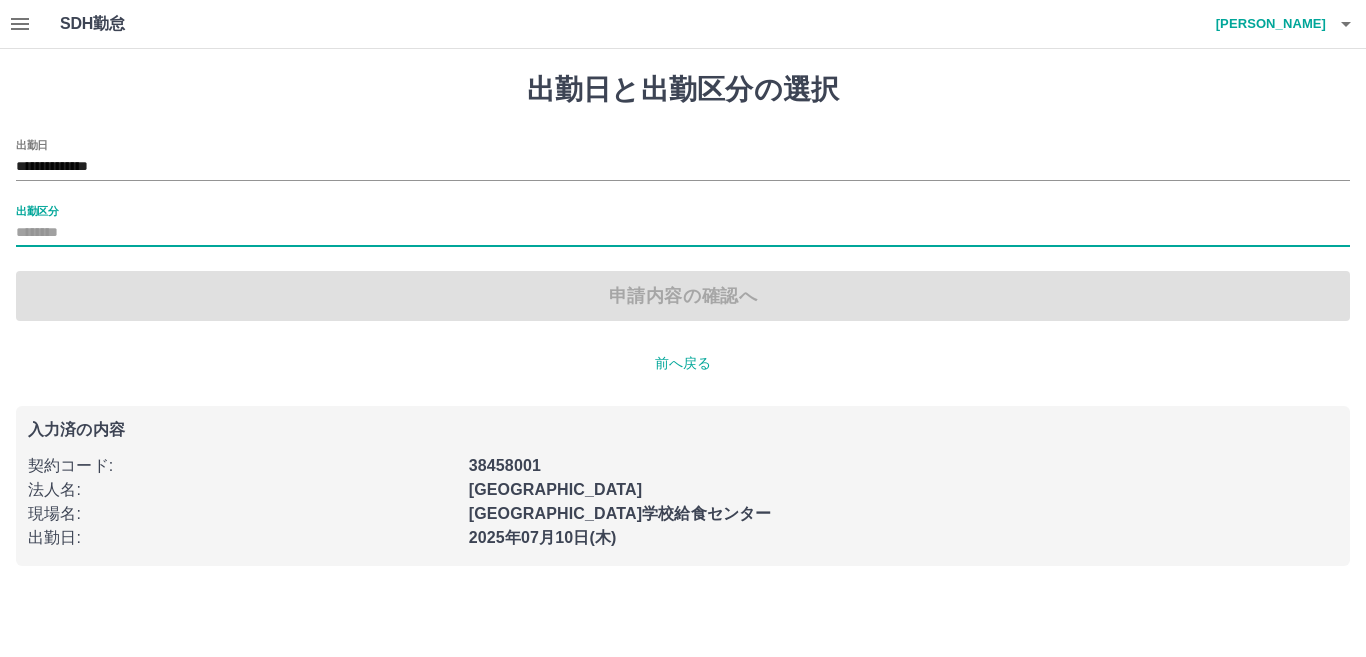 click on "出勤区分" at bounding box center (683, 233) 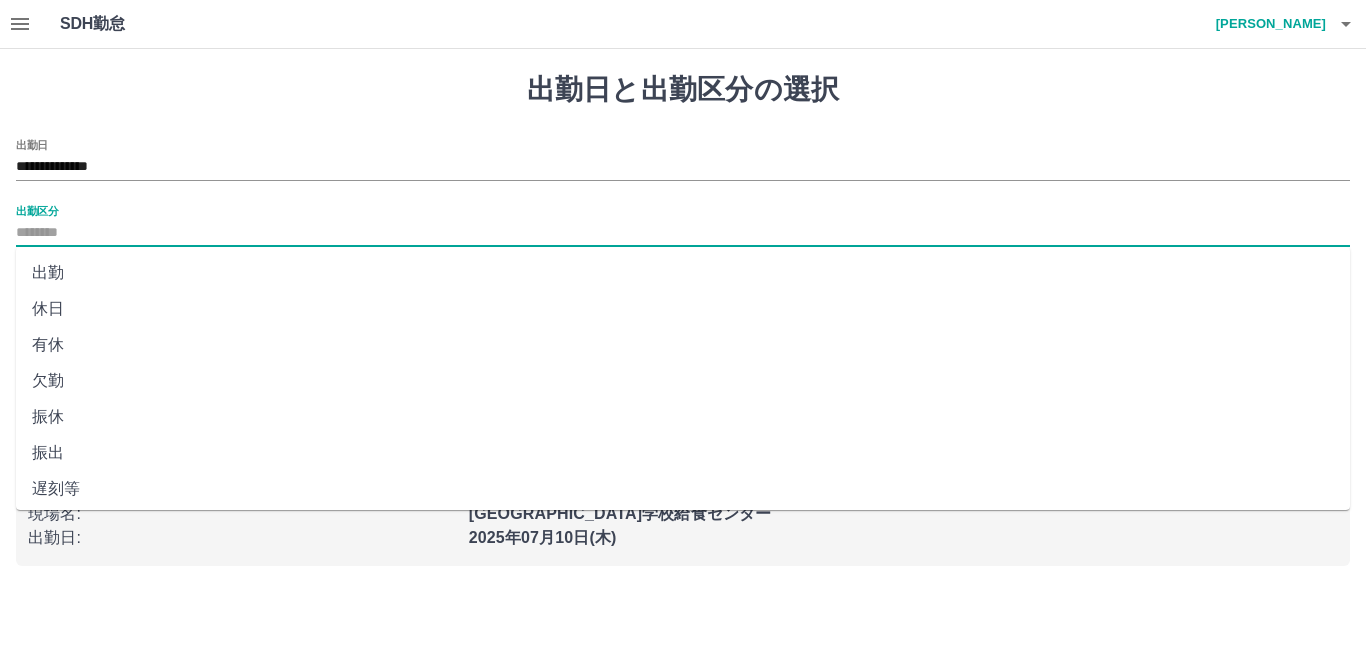 click on "欠勤" at bounding box center (683, 381) 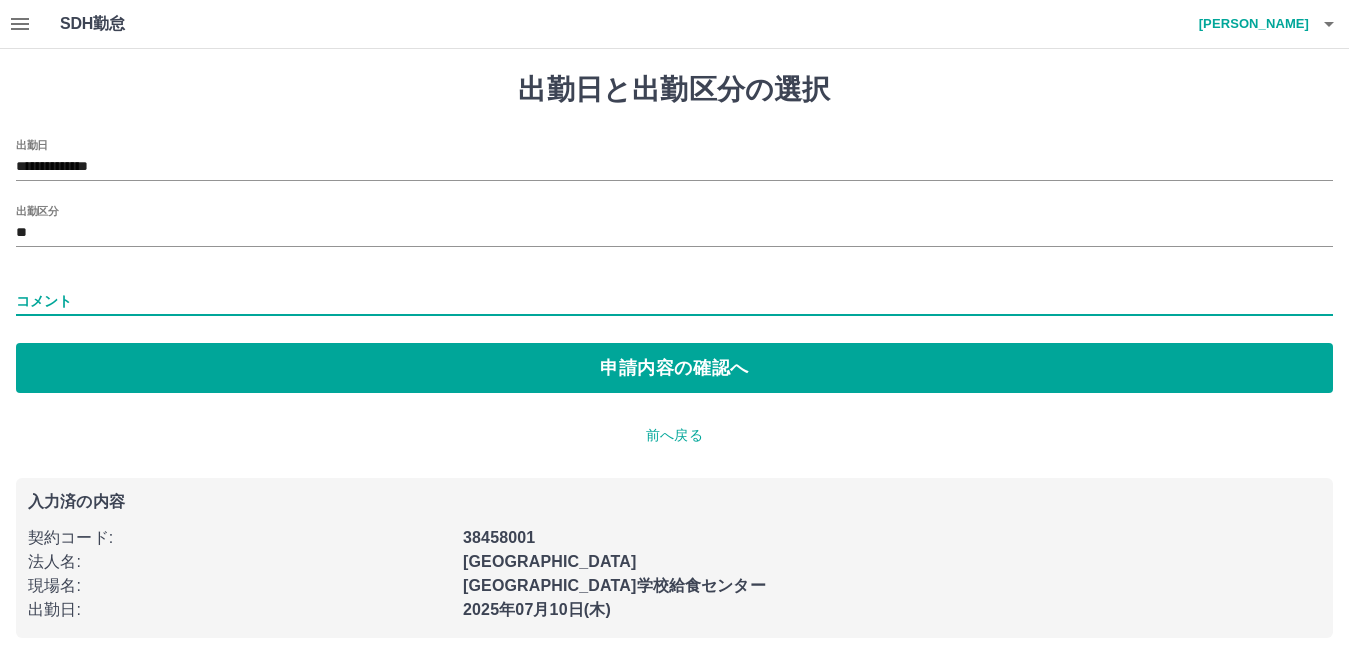click on "コメント" at bounding box center (674, 301) 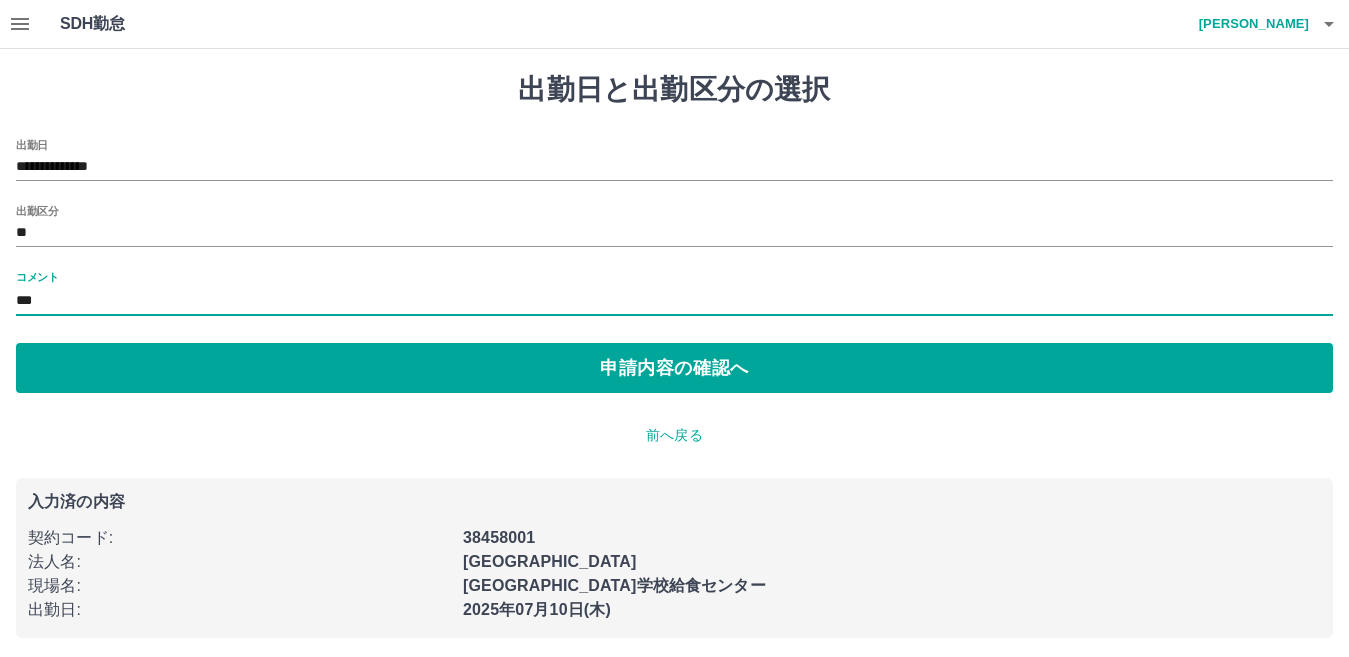 click on "***" at bounding box center [674, 301] 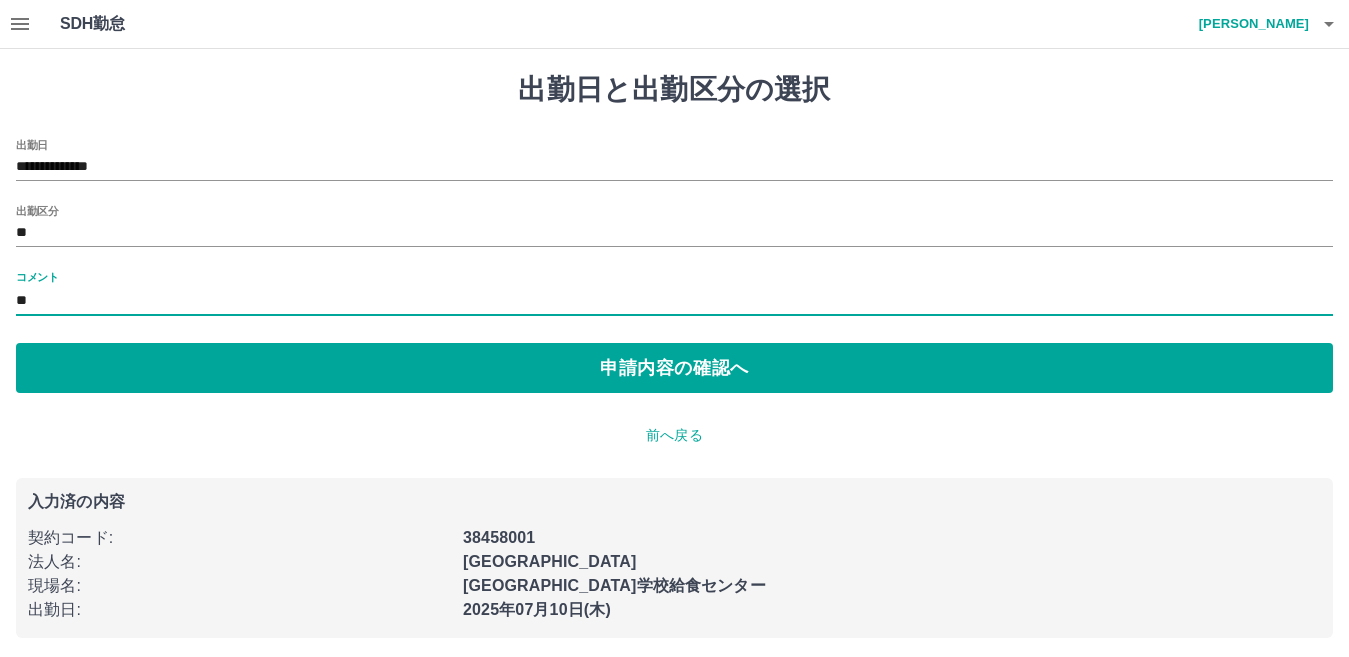 type on "*" 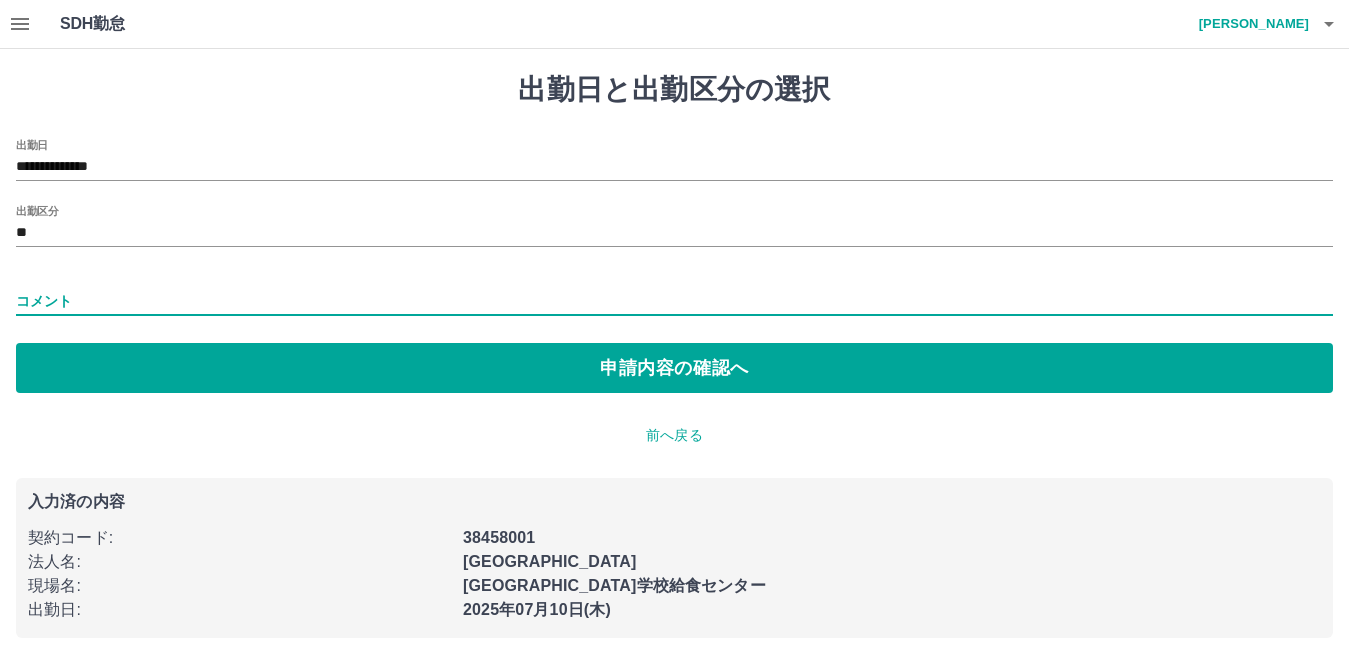 click on "コメント" at bounding box center (674, 301) 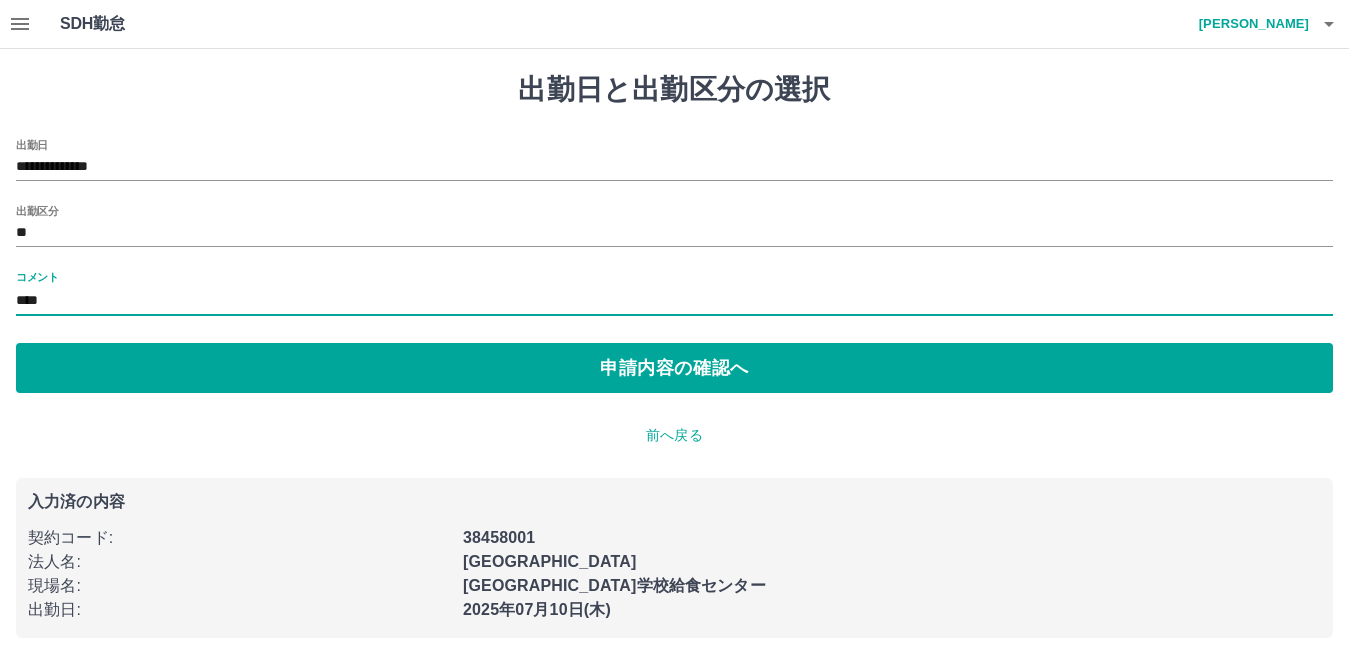 type on "****" 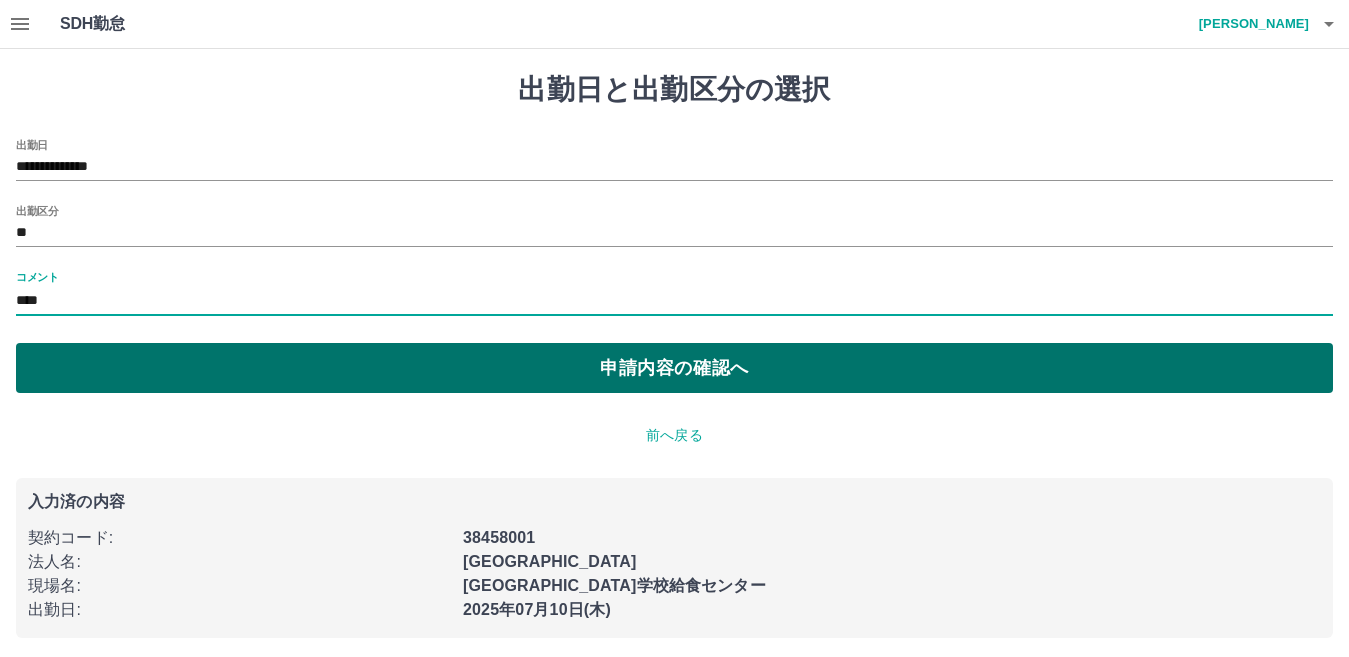 click on "申請内容の確認へ" at bounding box center [674, 368] 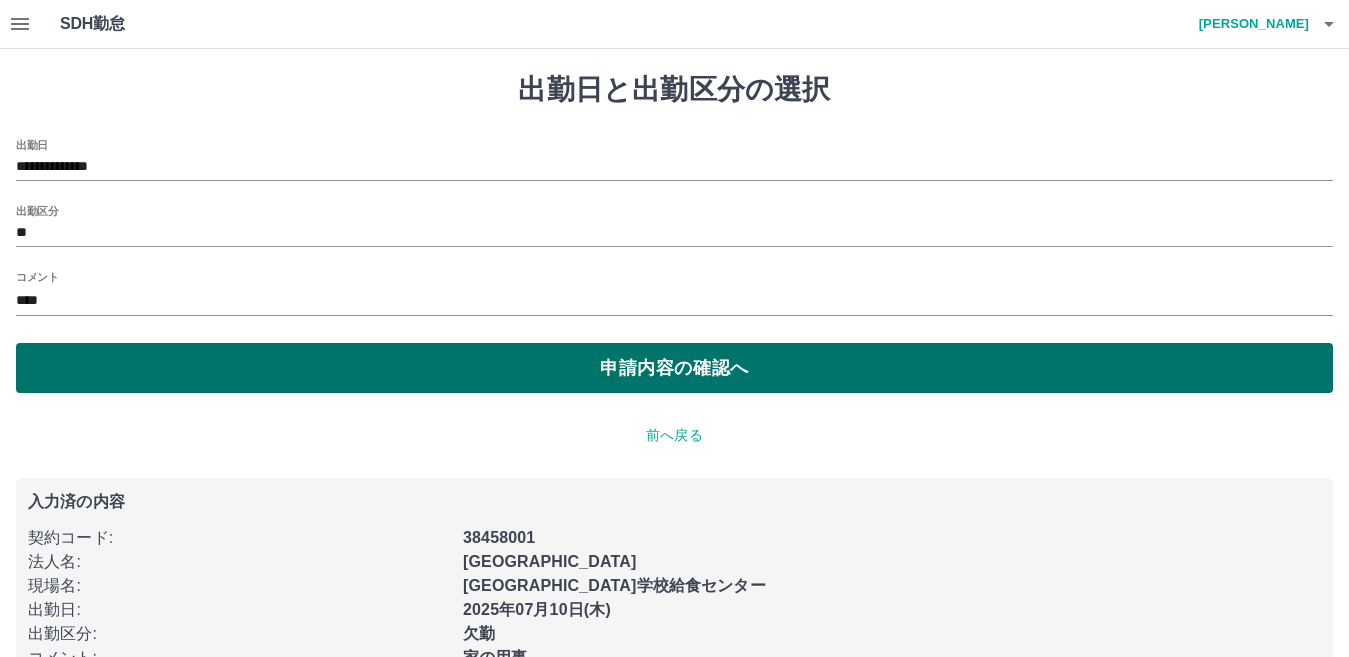 click on "申請内容の確認へ" at bounding box center (674, 368) 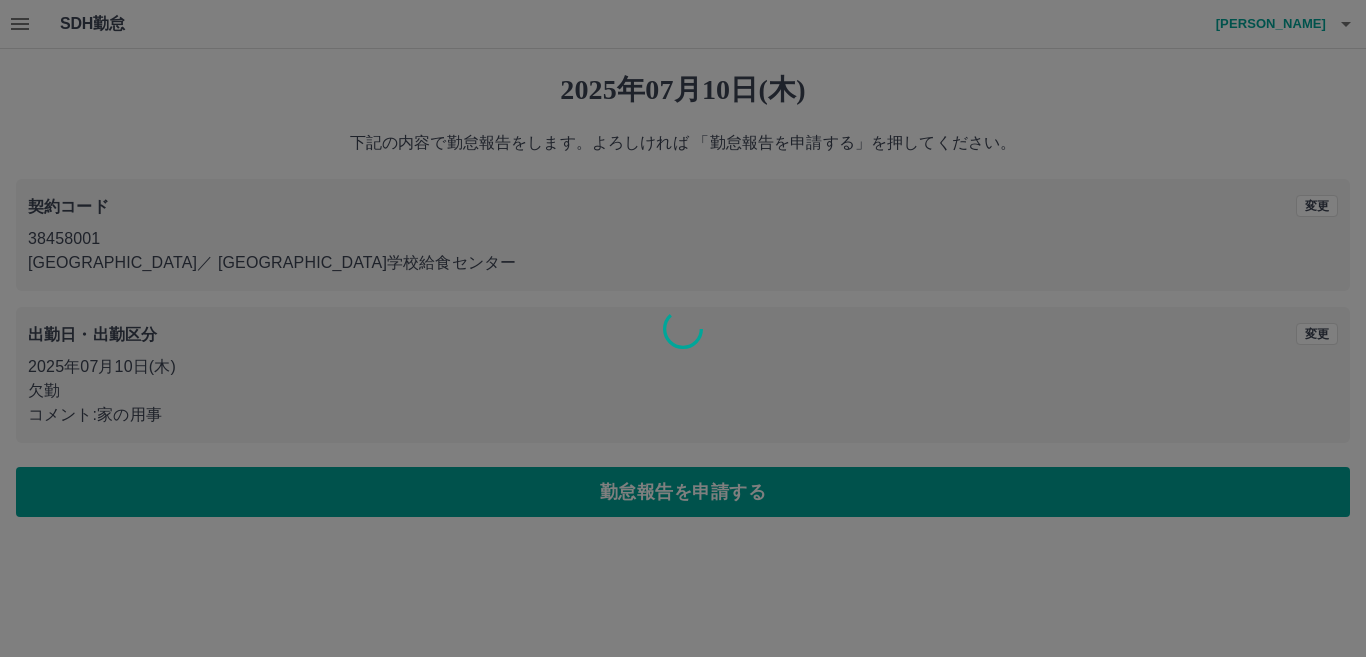 click at bounding box center (683, 328) 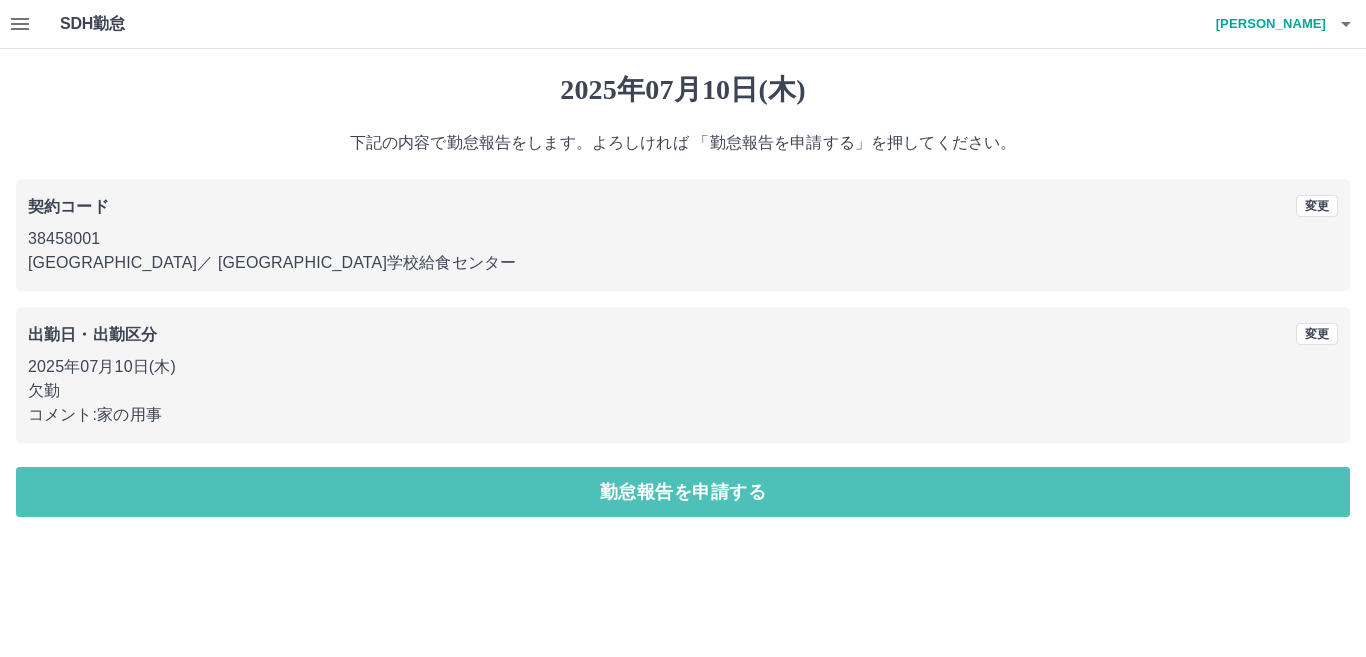click on "勤怠報告を申請する" at bounding box center [683, 492] 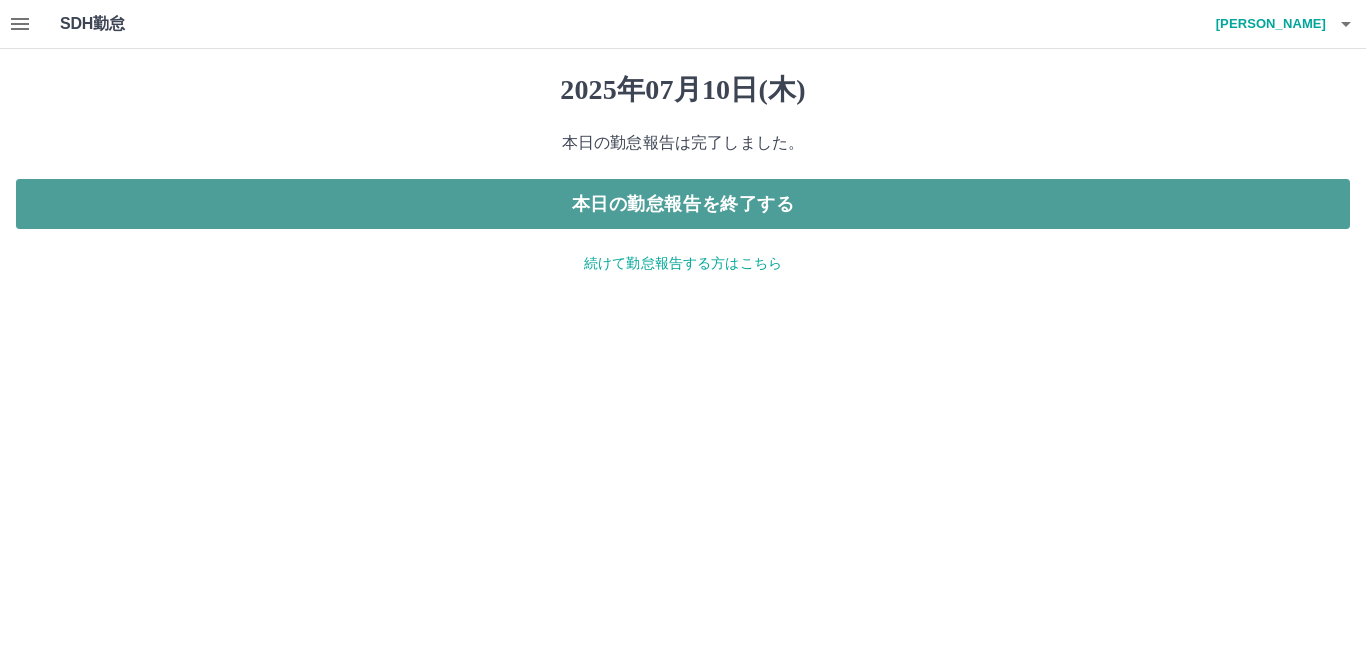 click on "本日の勤怠報告を終了する" at bounding box center [683, 204] 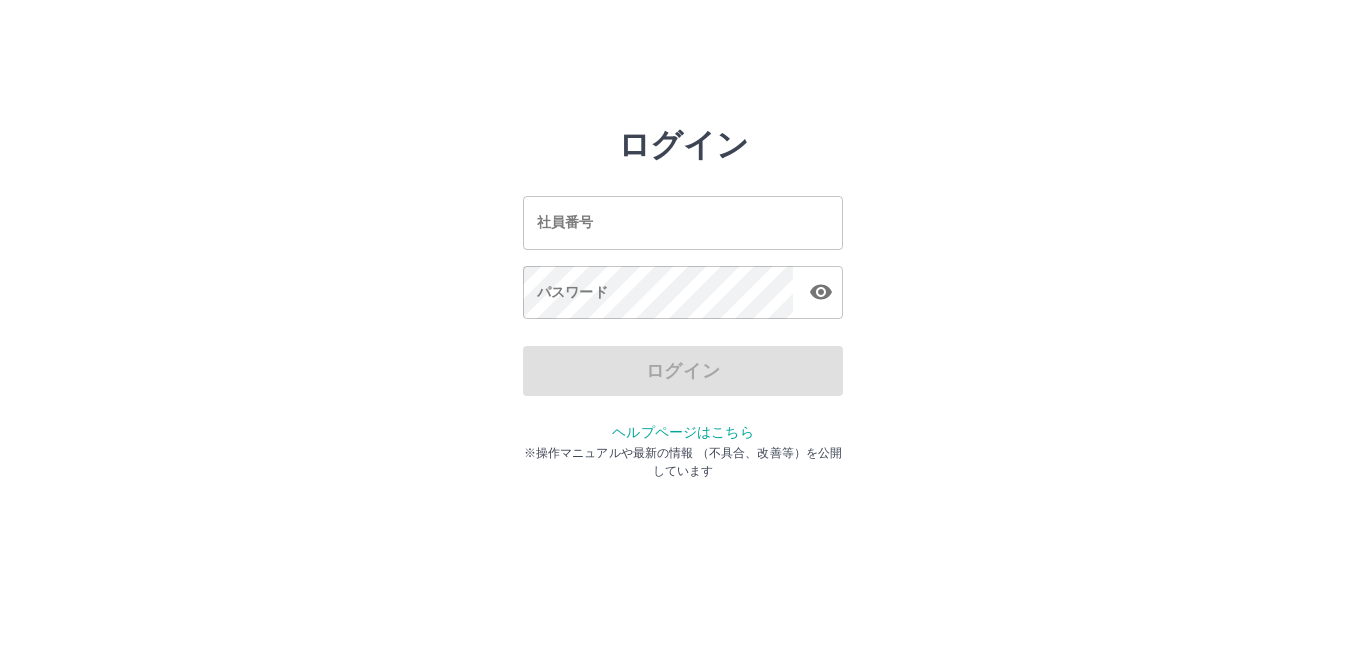 scroll, scrollTop: 0, scrollLeft: 0, axis: both 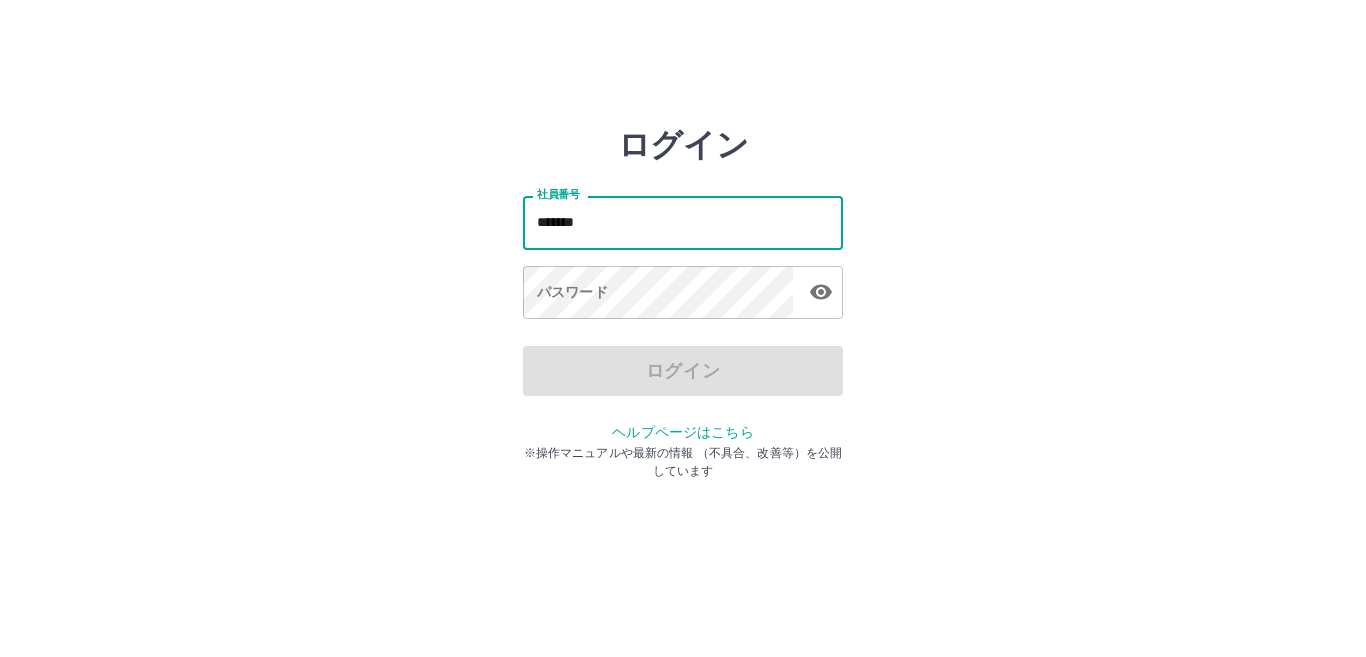 type on "*******" 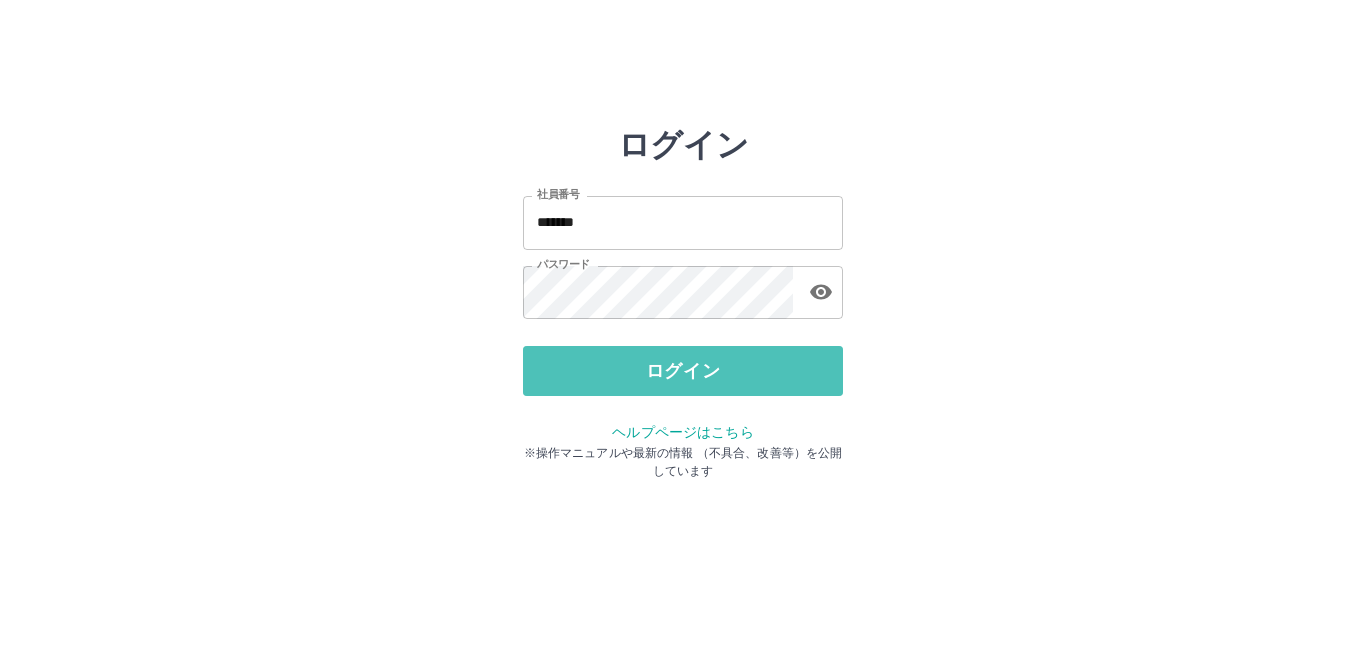 drag, startPoint x: 718, startPoint y: 367, endPoint x: 735, endPoint y: 359, distance: 18.788294 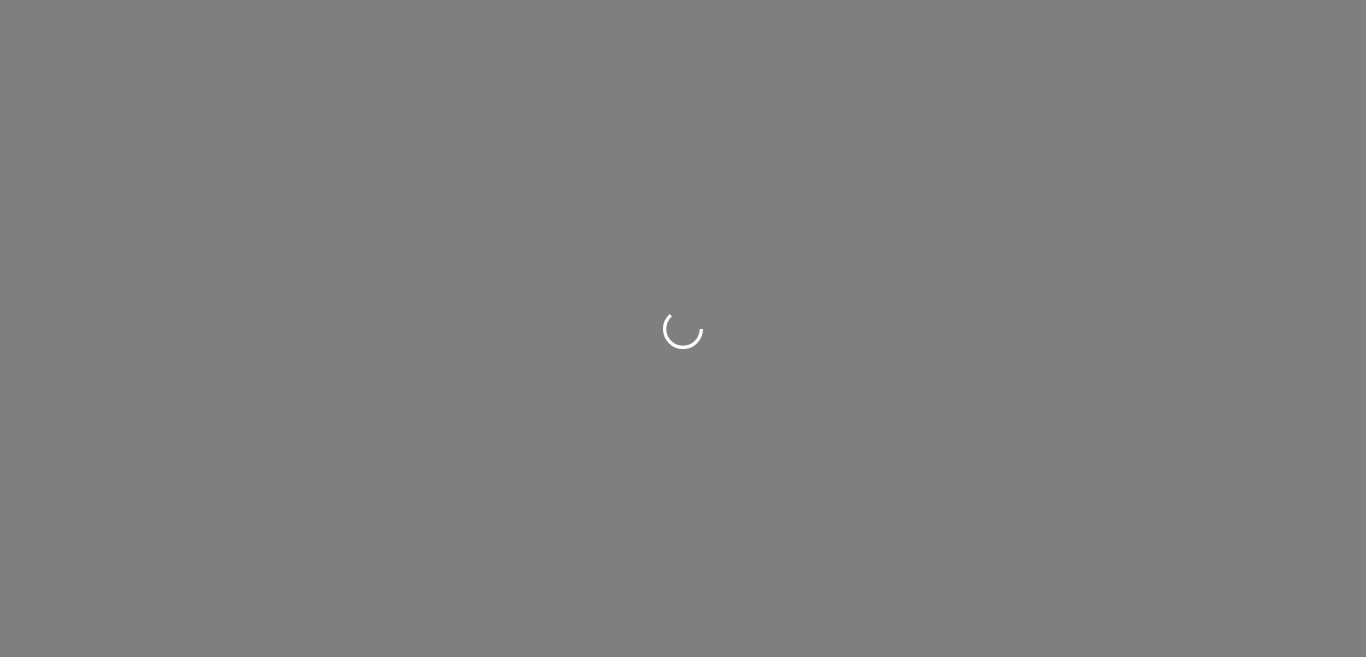 scroll, scrollTop: 0, scrollLeft: 0, axis: both 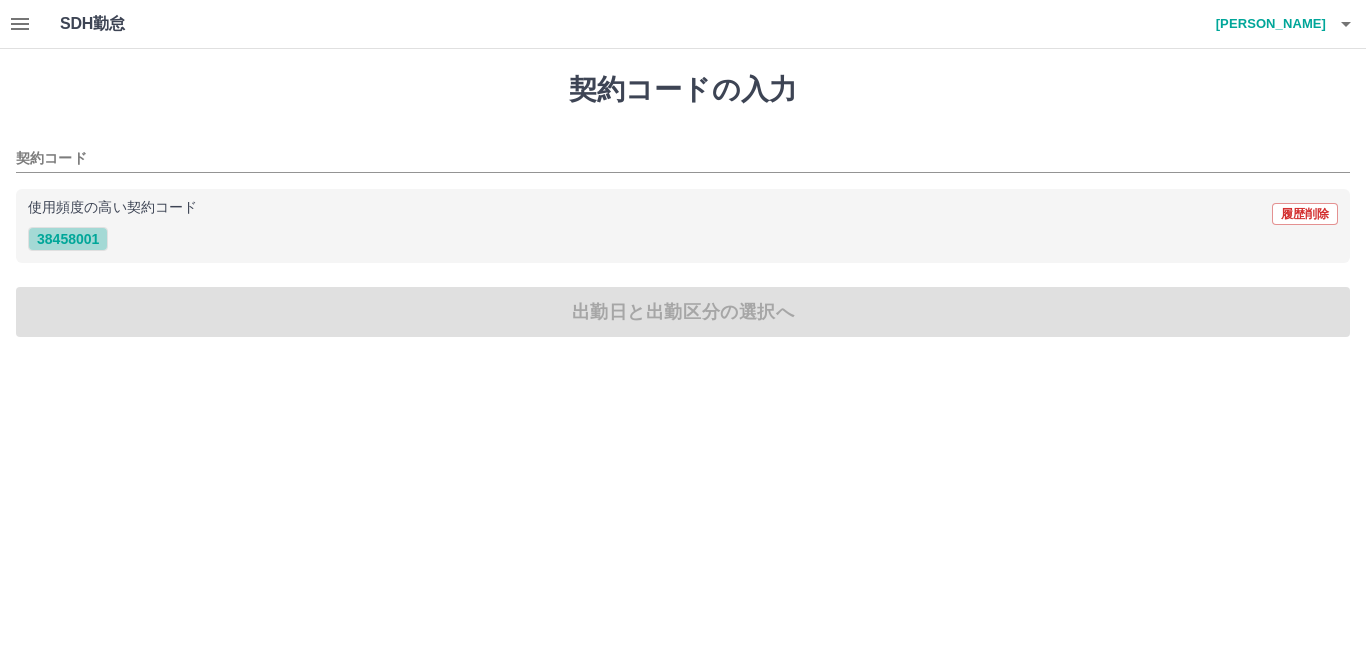 click on "38458001" at bounding box center (68, 239) 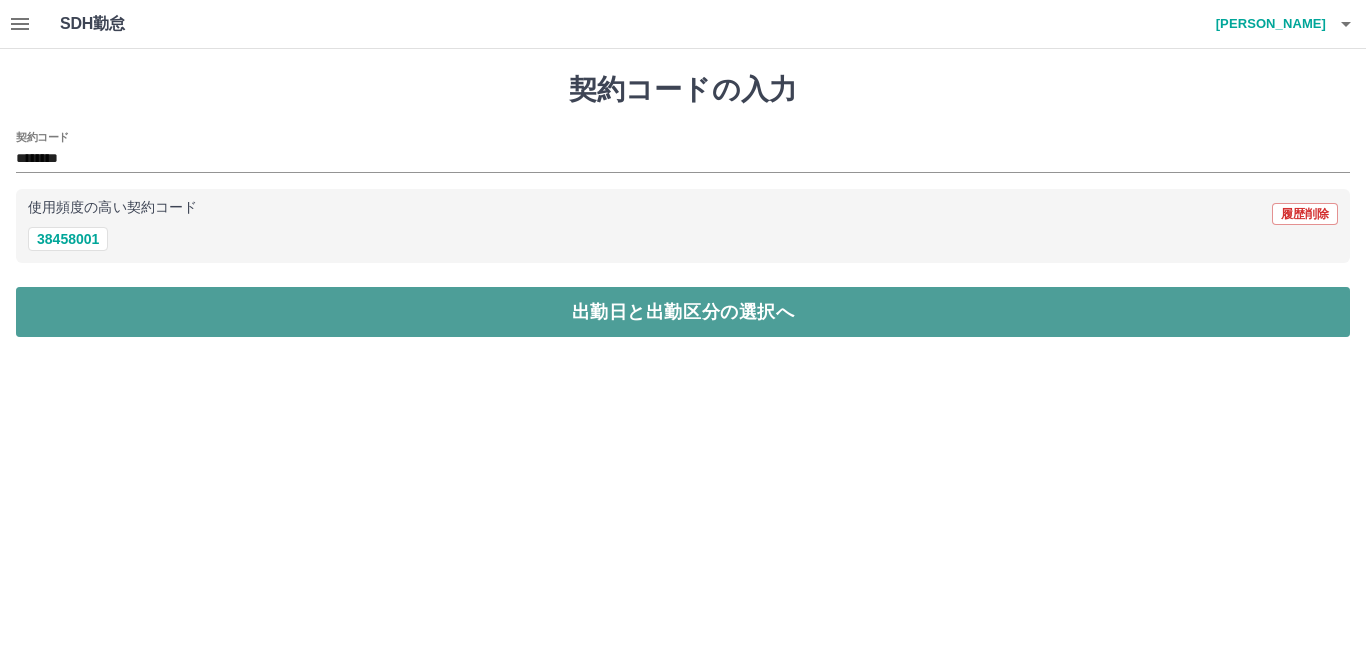 click on "出勤日と出勤区分の選択へ" at bounding box center [683, 312] 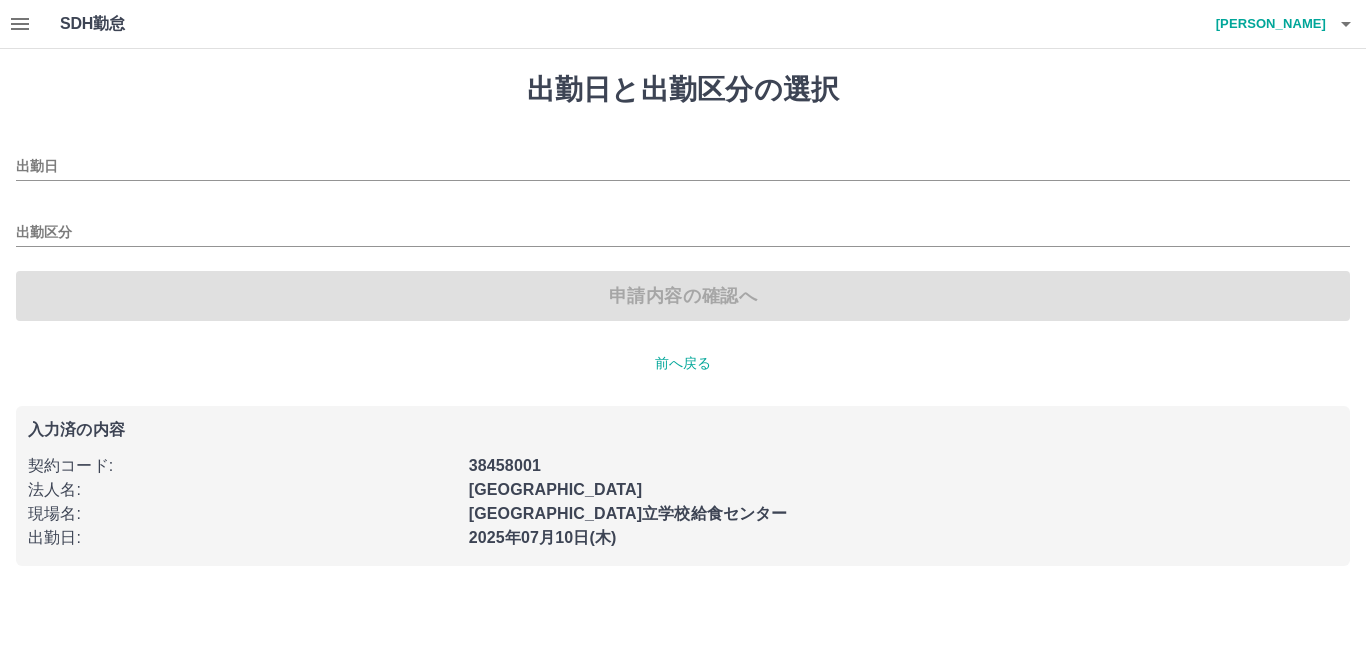 type on "**********" 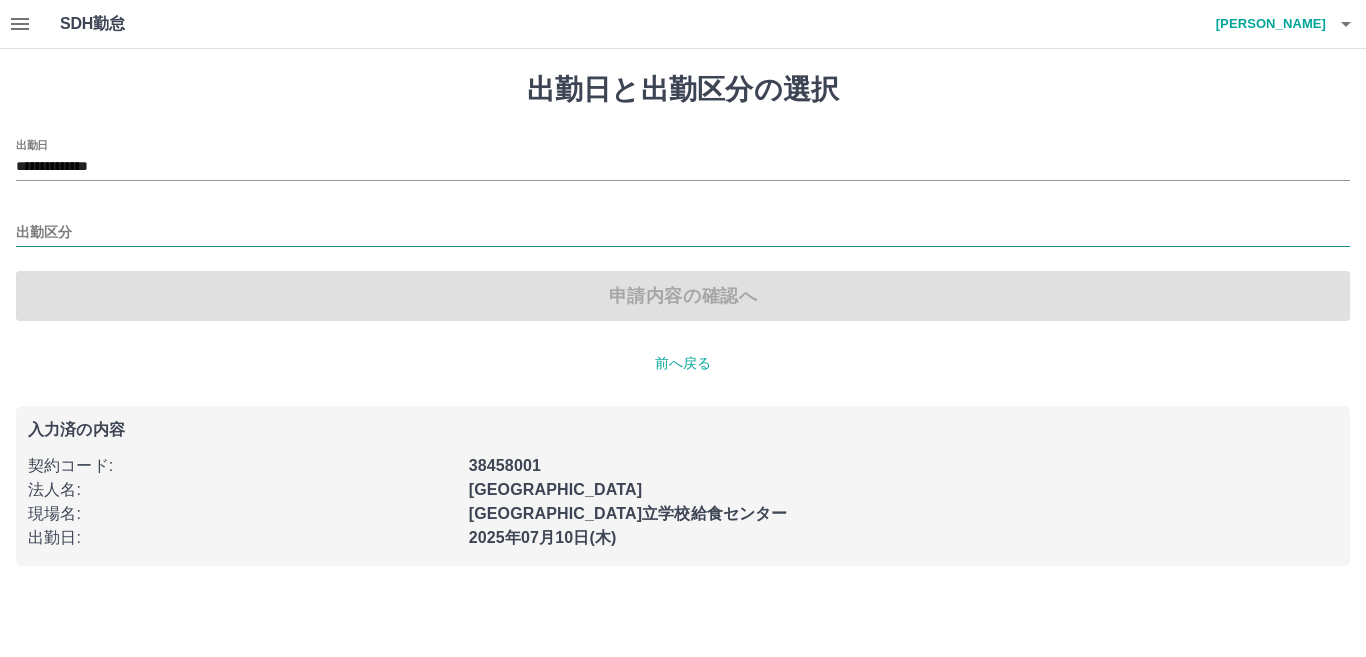 click on "出勤区分" at bounding box center (683, 233) 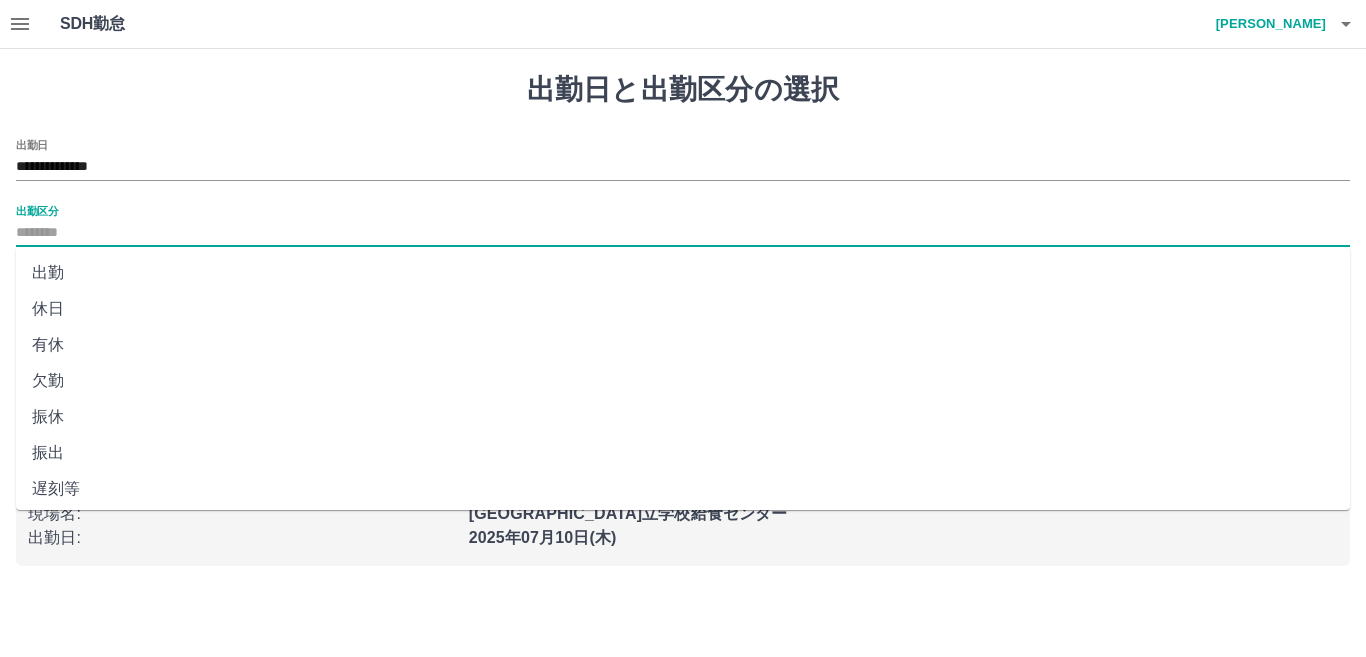 click on "欠勤" at bounding box center [683, 381] 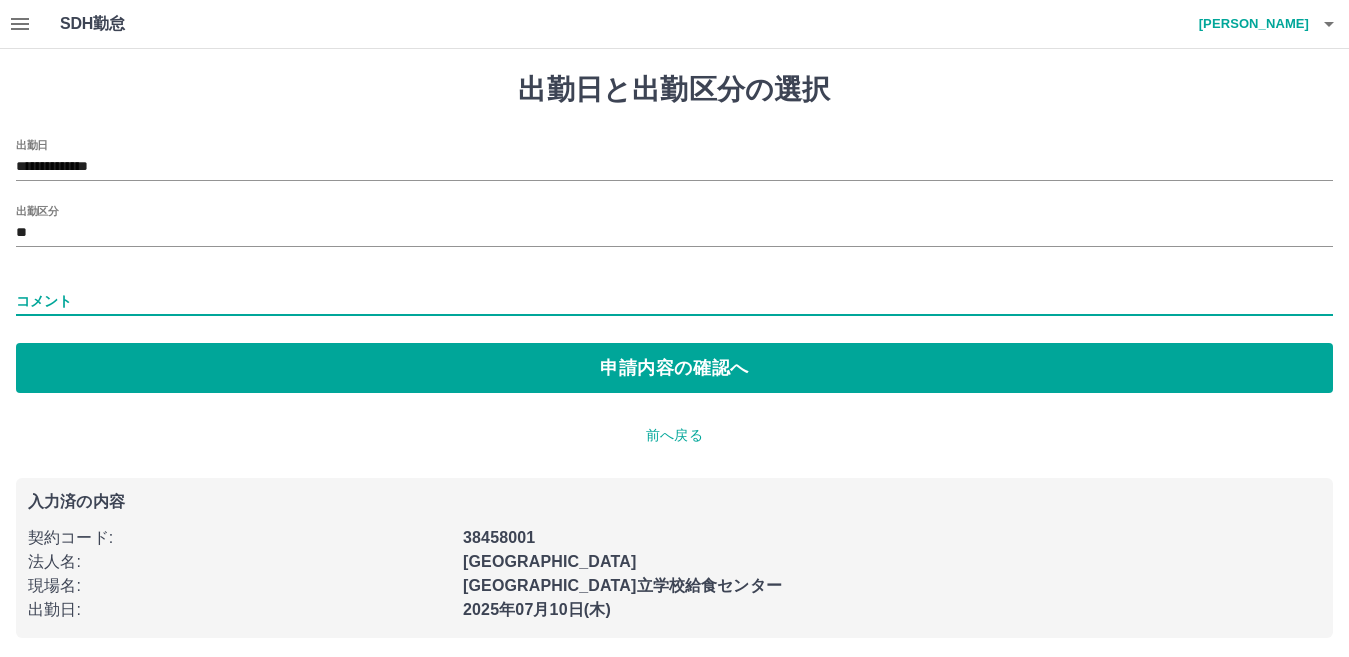 click on "コメント" at bounding box center (674, 301) 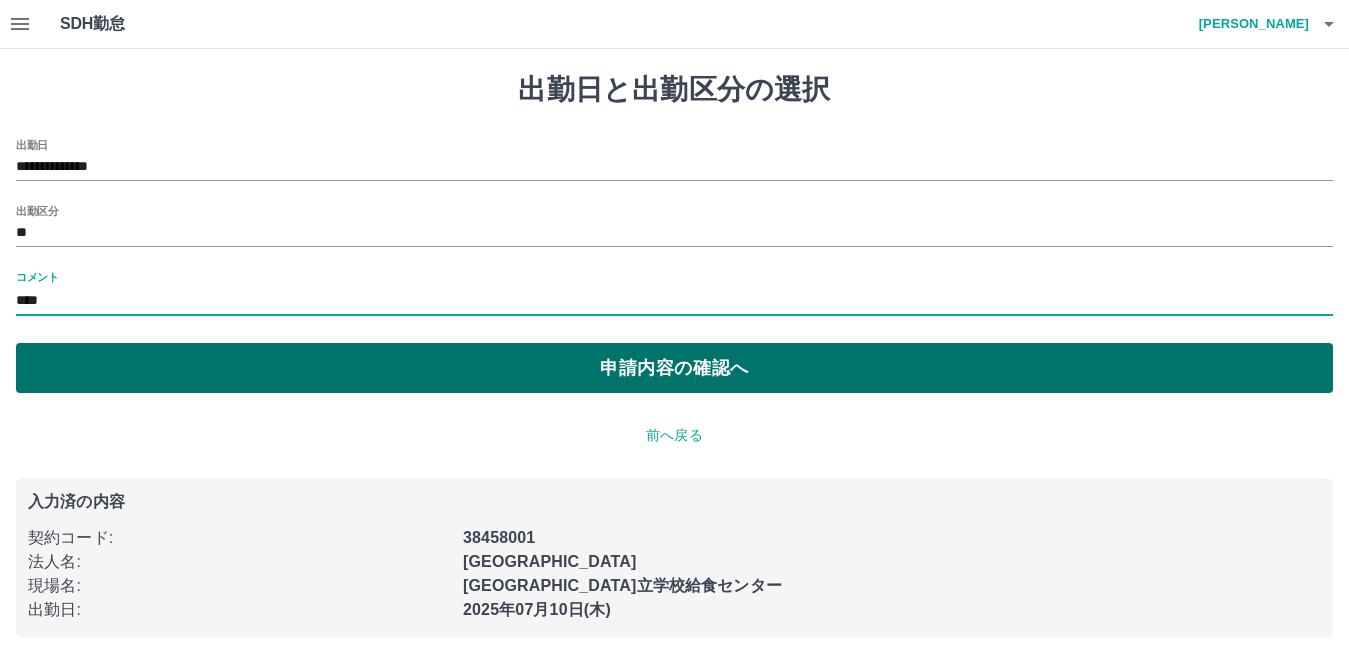 click on "申請内容の確認へ" at bounding box center [674, 368] 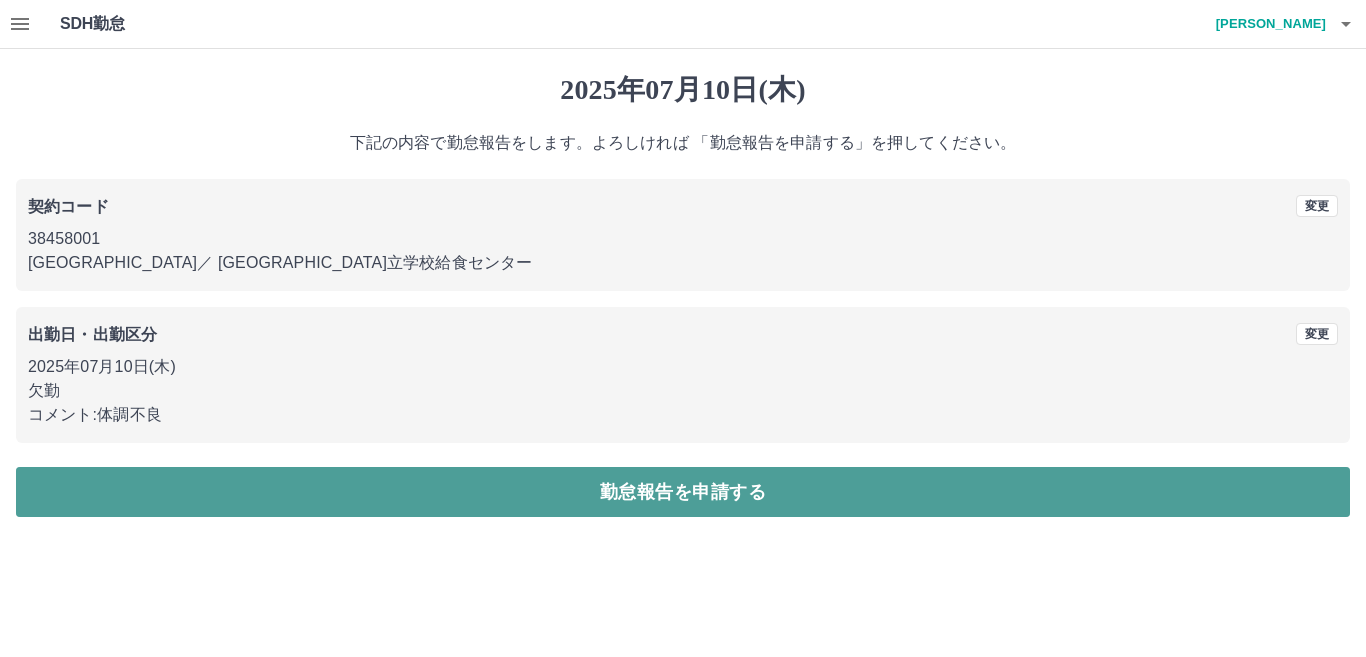 click on "勤怠報告を申請する" at bounding box center [683, 492] 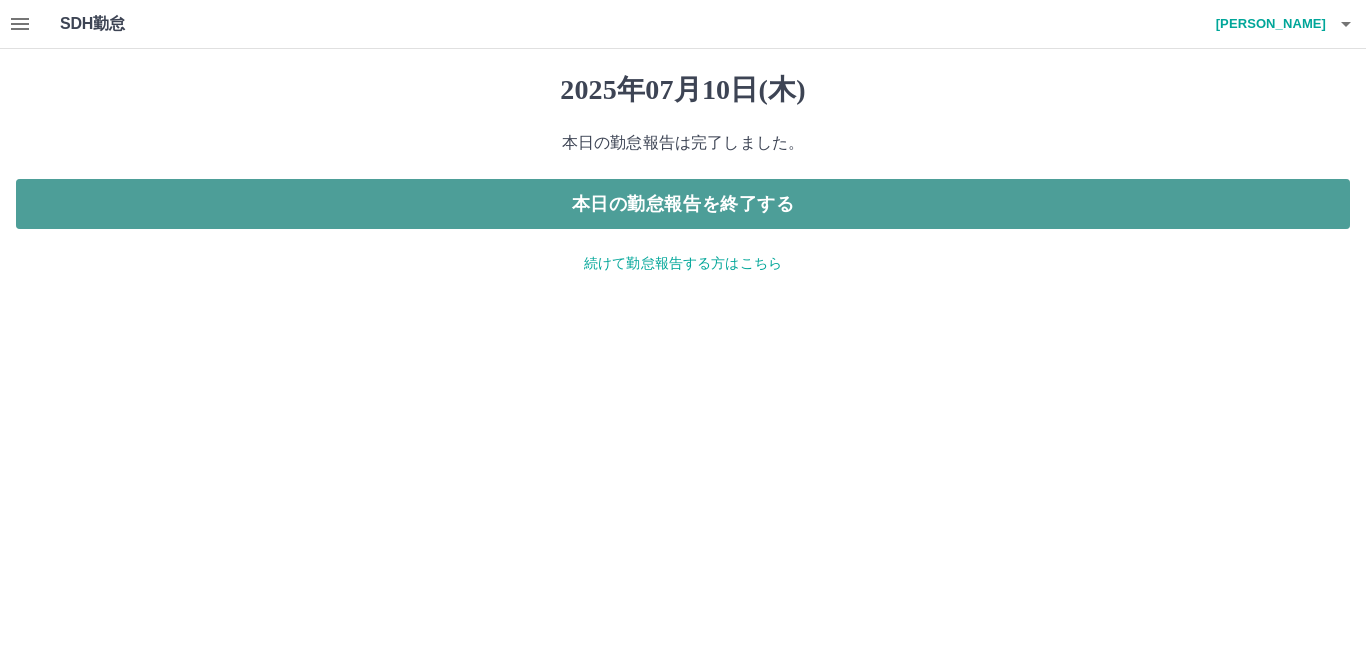 click on "本日の勤怠報告を終了する" at bounding box center [683, 204] 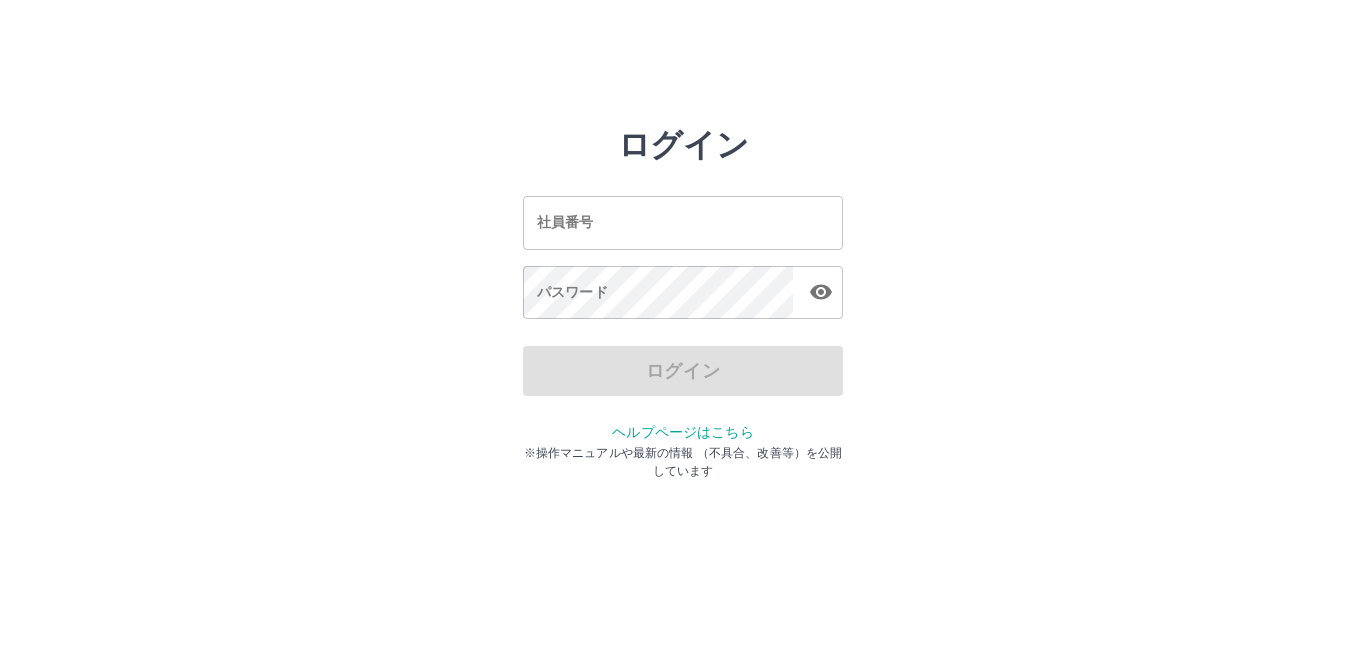 scroll, scrollTop: 0, scrollLeft: 0, axis: both 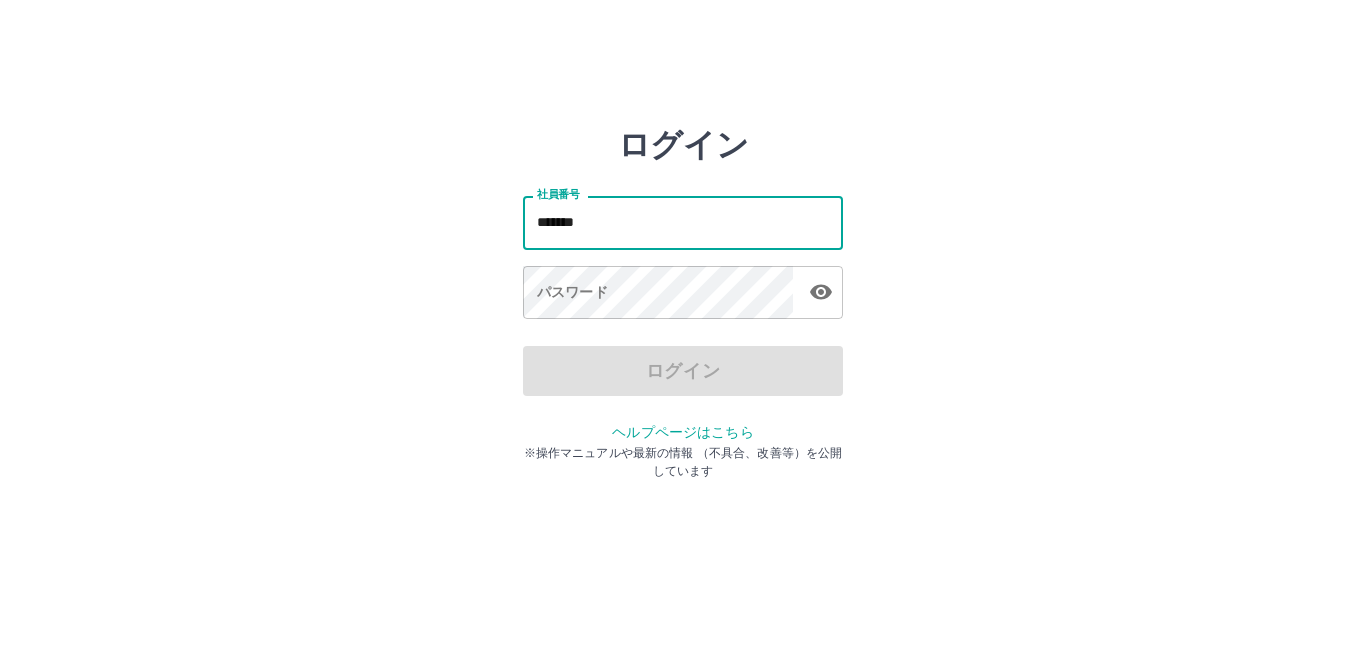 type on "*******" 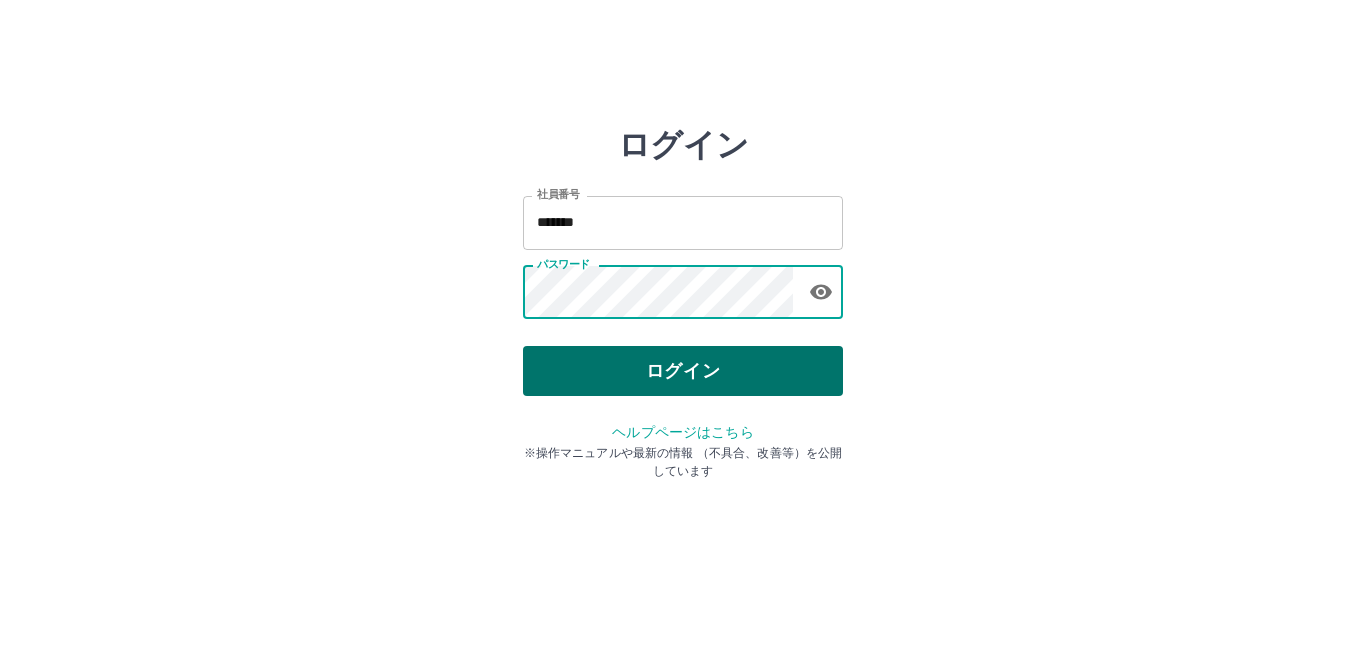 click on "ログイン" at bounding box center (683, 371) 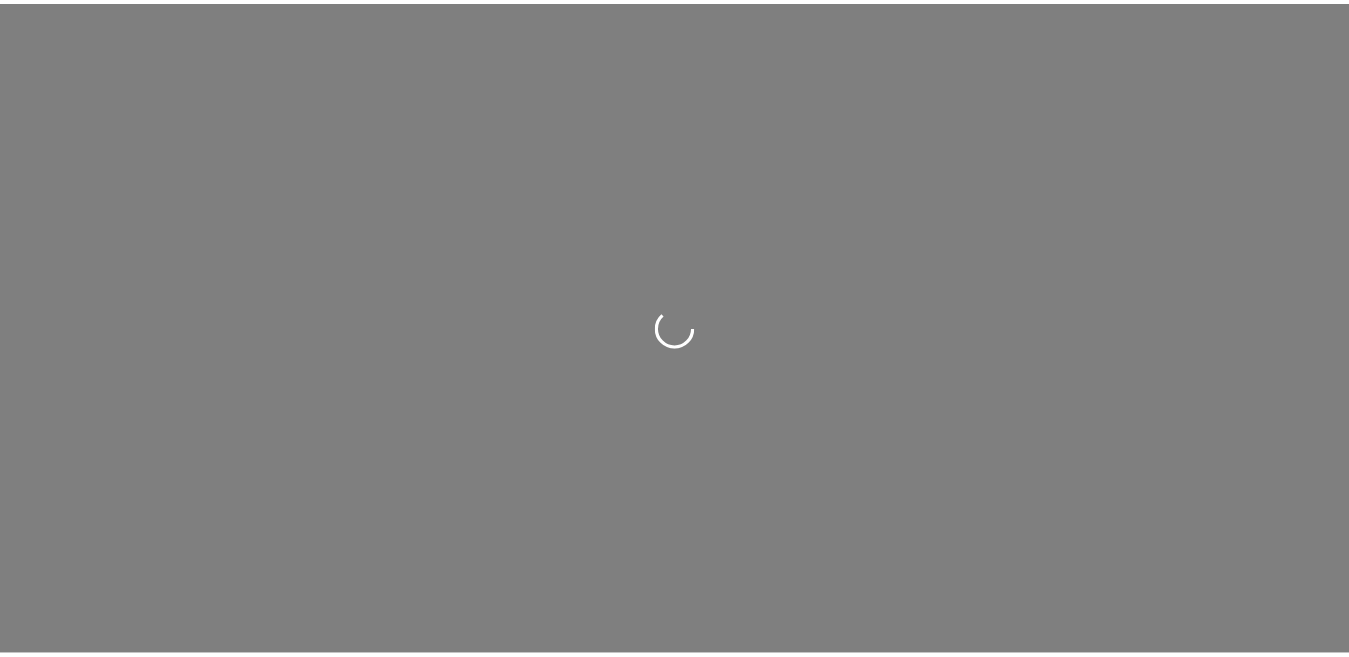 scroll, scrollTop: 0, scrollLeft: 0, axis: both 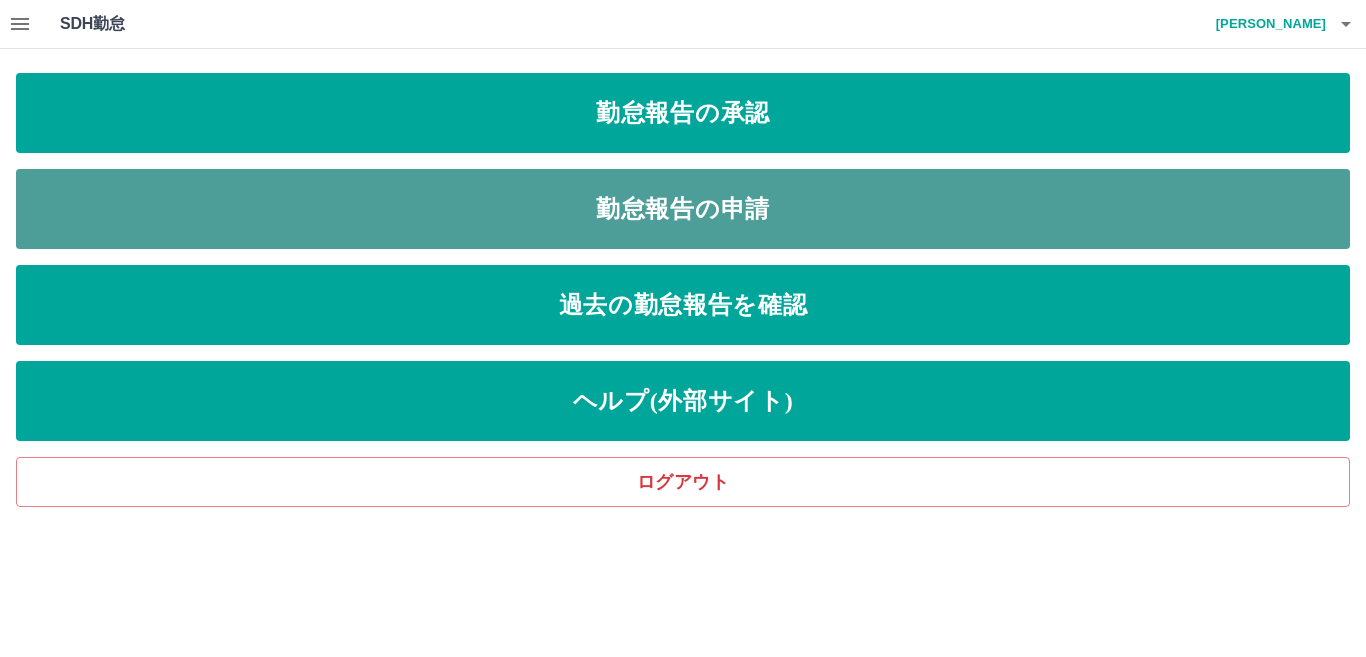 click on "勤怠報告の申請" at bounding box center [683, 209] 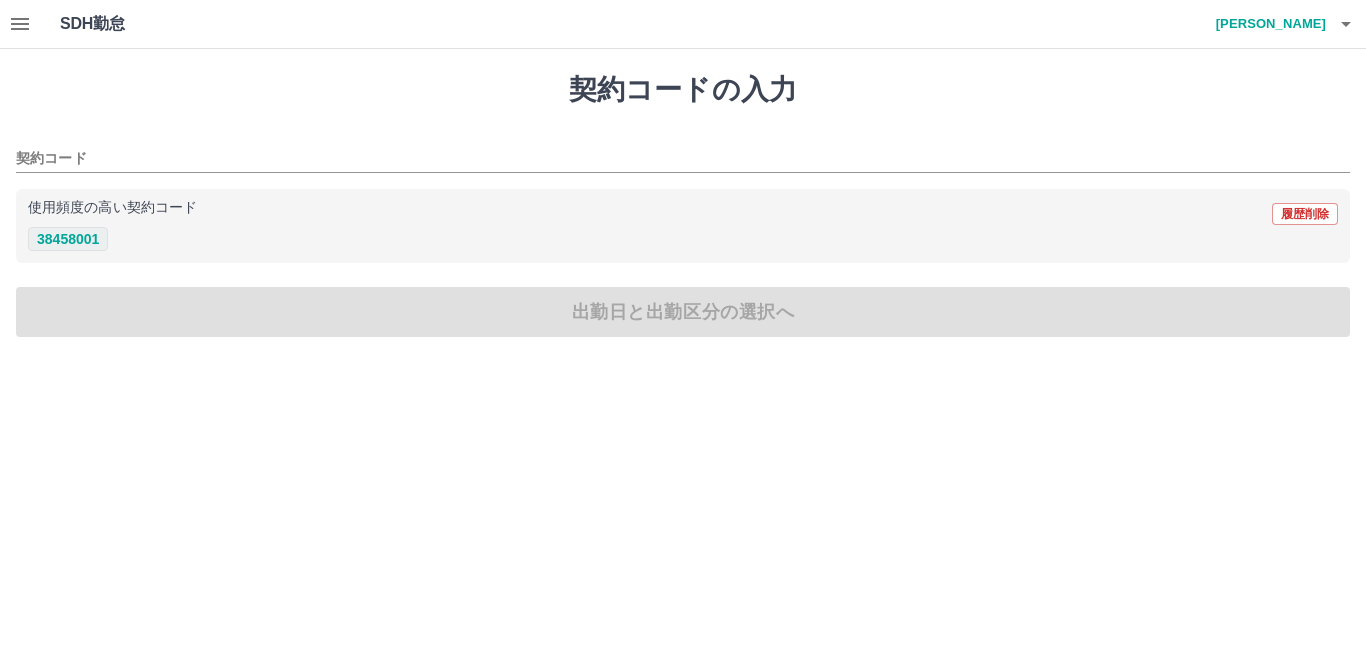 click on "38458001" at bounding box center (68, 239) 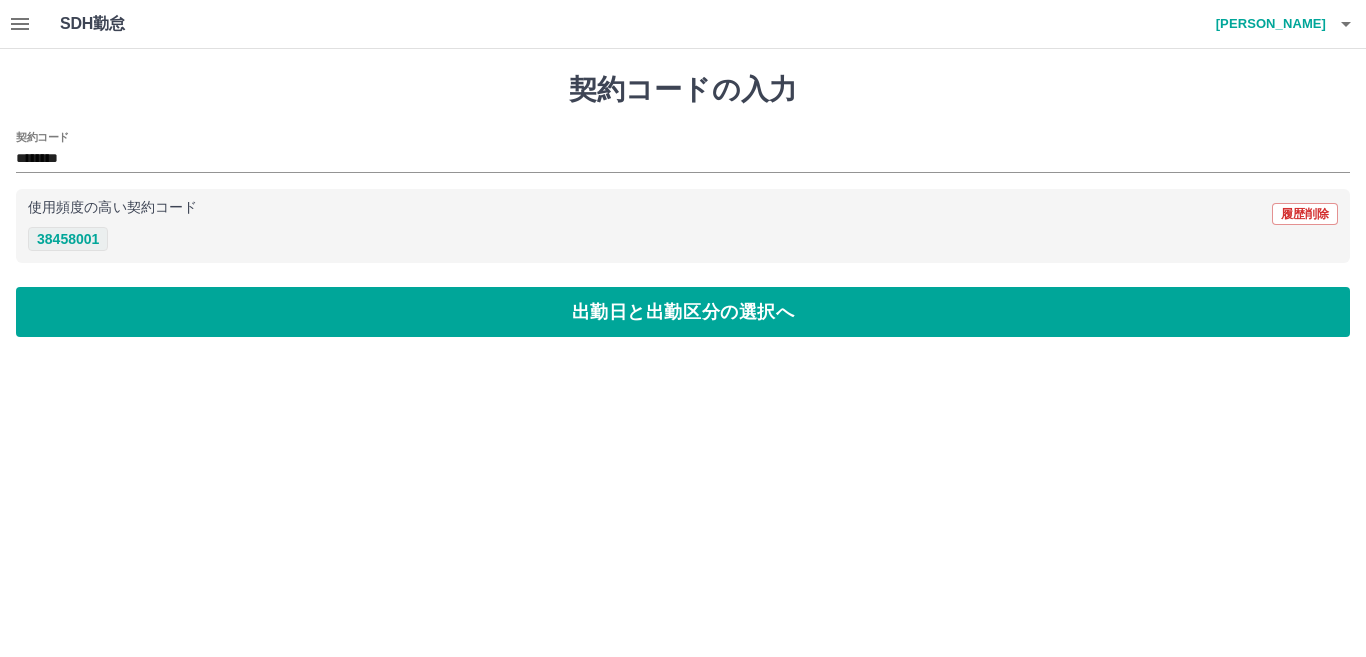 type on "********" 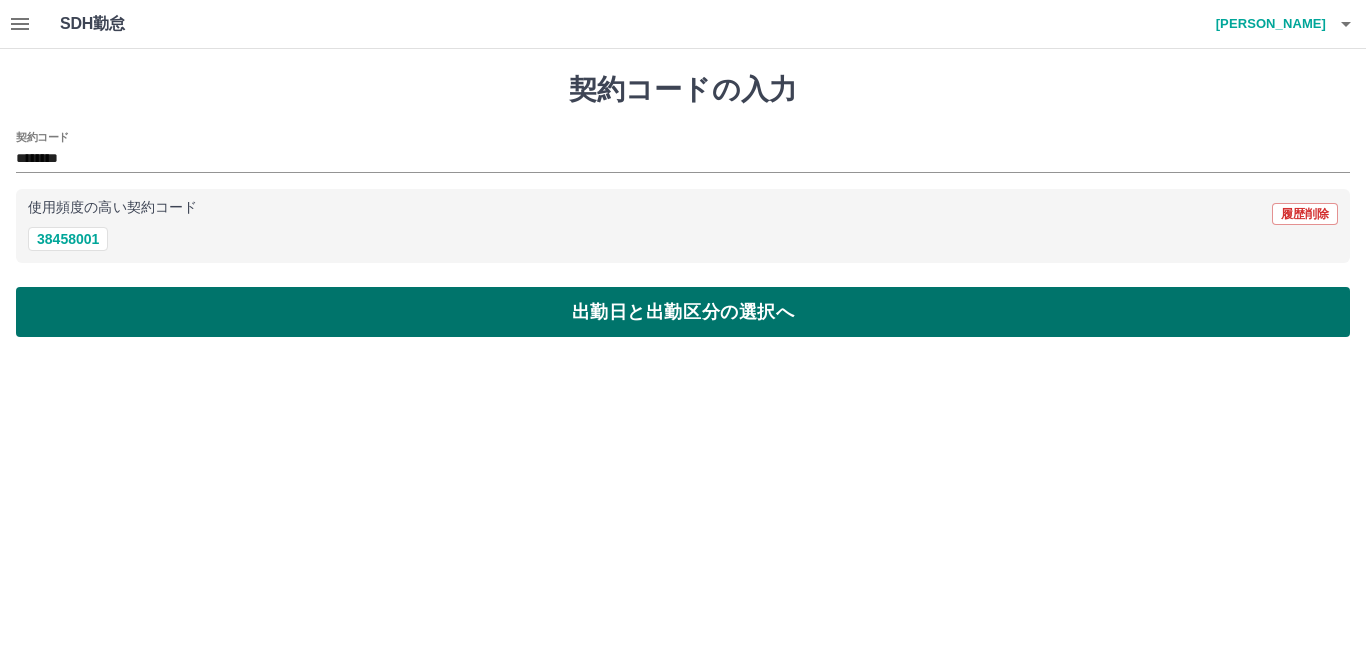 click on "出勤日と出勤区分の選択へ" at bounding box center (683, 312) 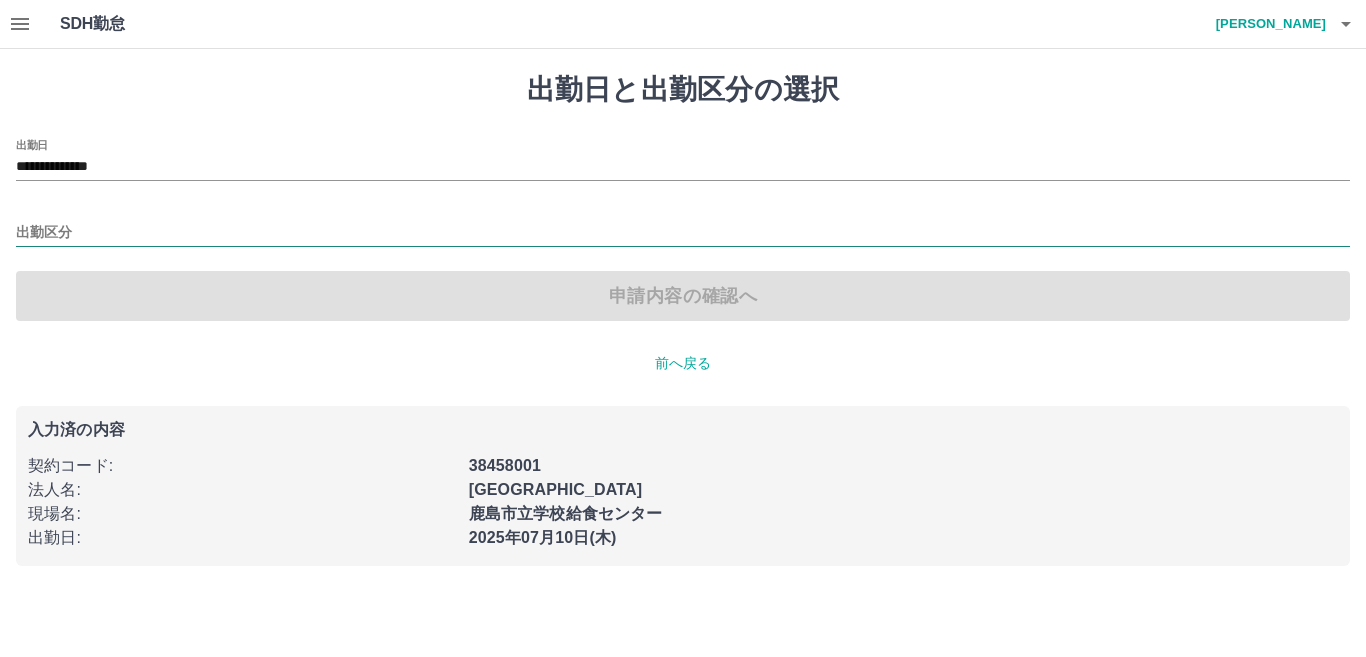 click on "出勤区分" at bounding box center [683, 233] 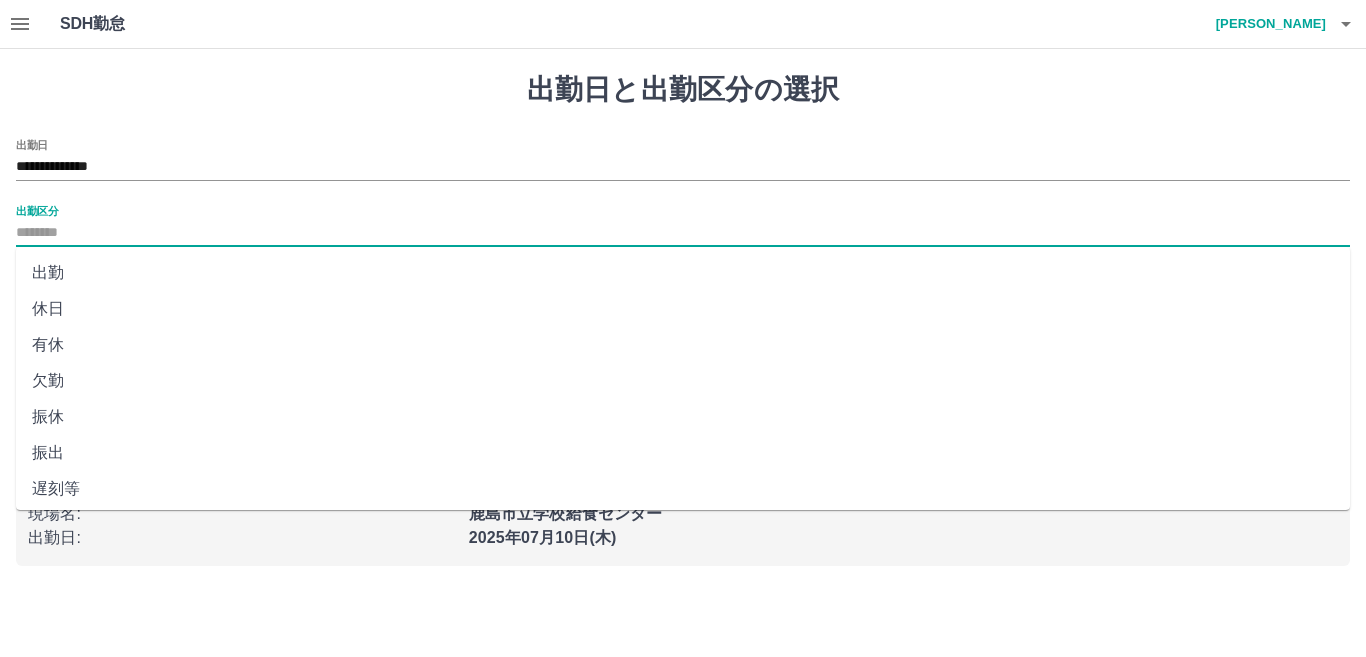 click on "出勤" at bounding box center (683, 273) 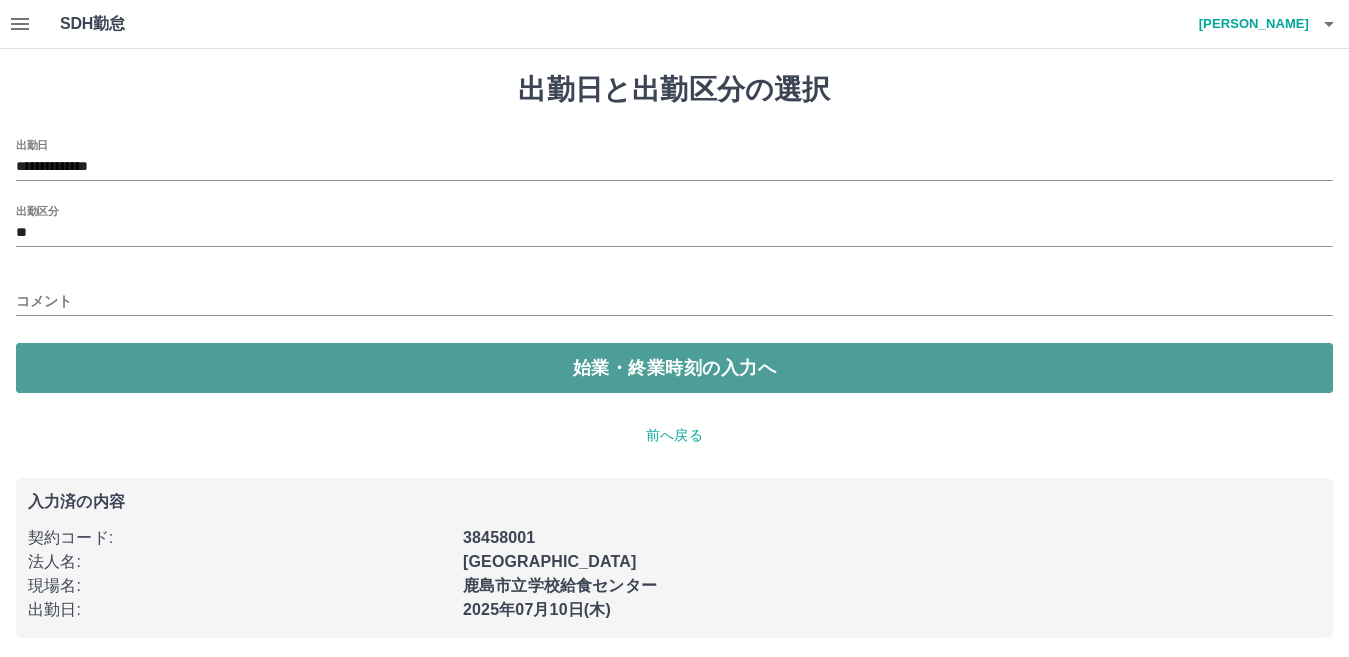 click on "始業・終業時刻の入力へ" at bounding box center (674, 368) 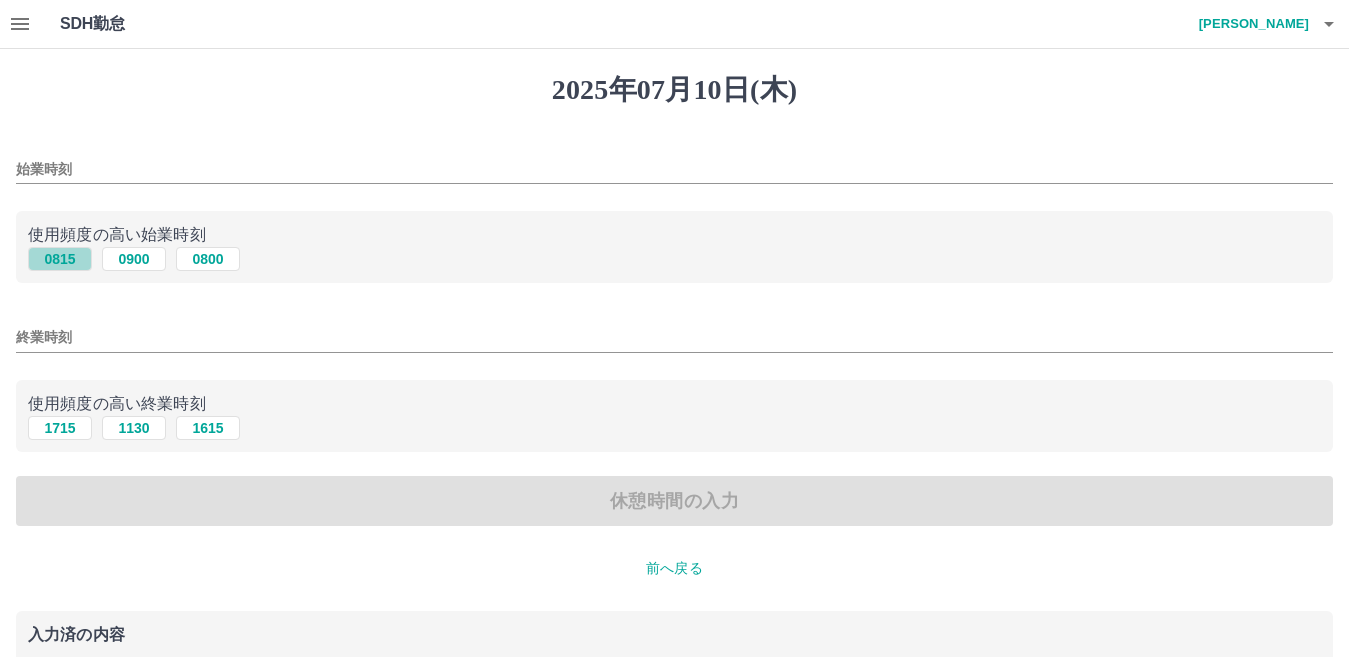 click on "0815" at bounding box center [60, 259] 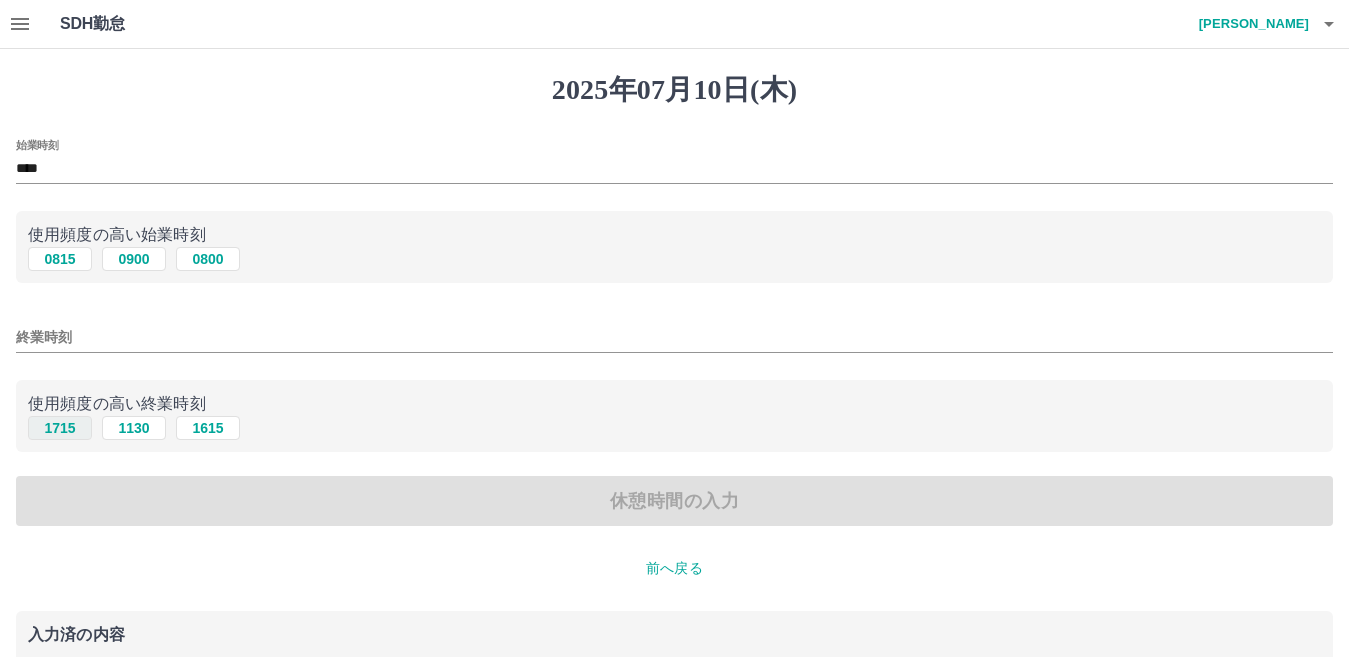 click on "1715" at bounding box center (60, 428) 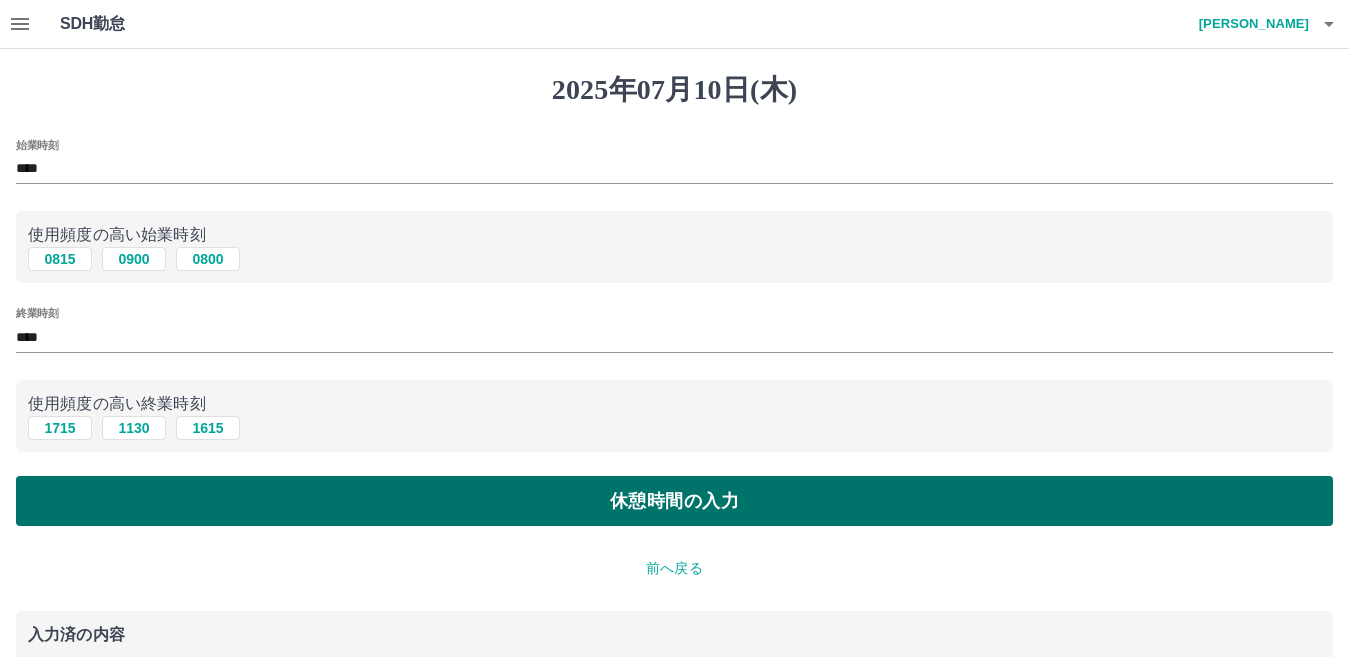 click on "休憩時間の入力" at bounding box center [674, 501] 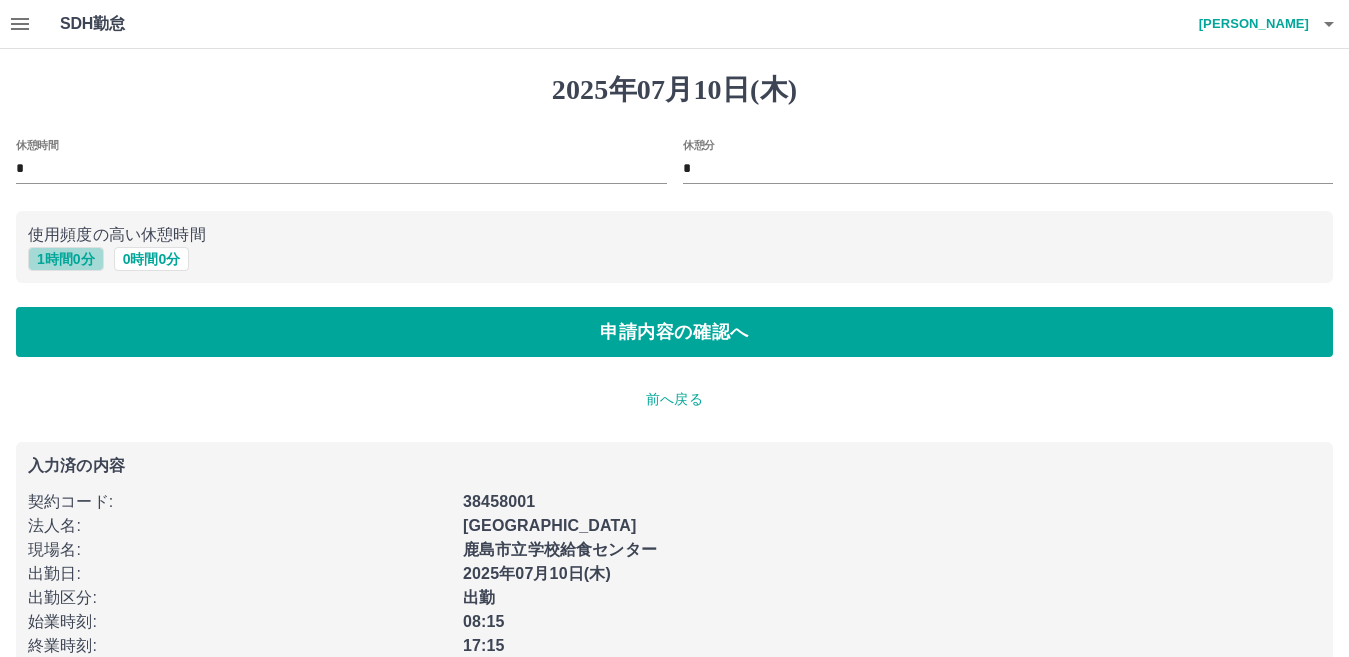 click on "1 時間 0 分" at bounding box center [66, 259] 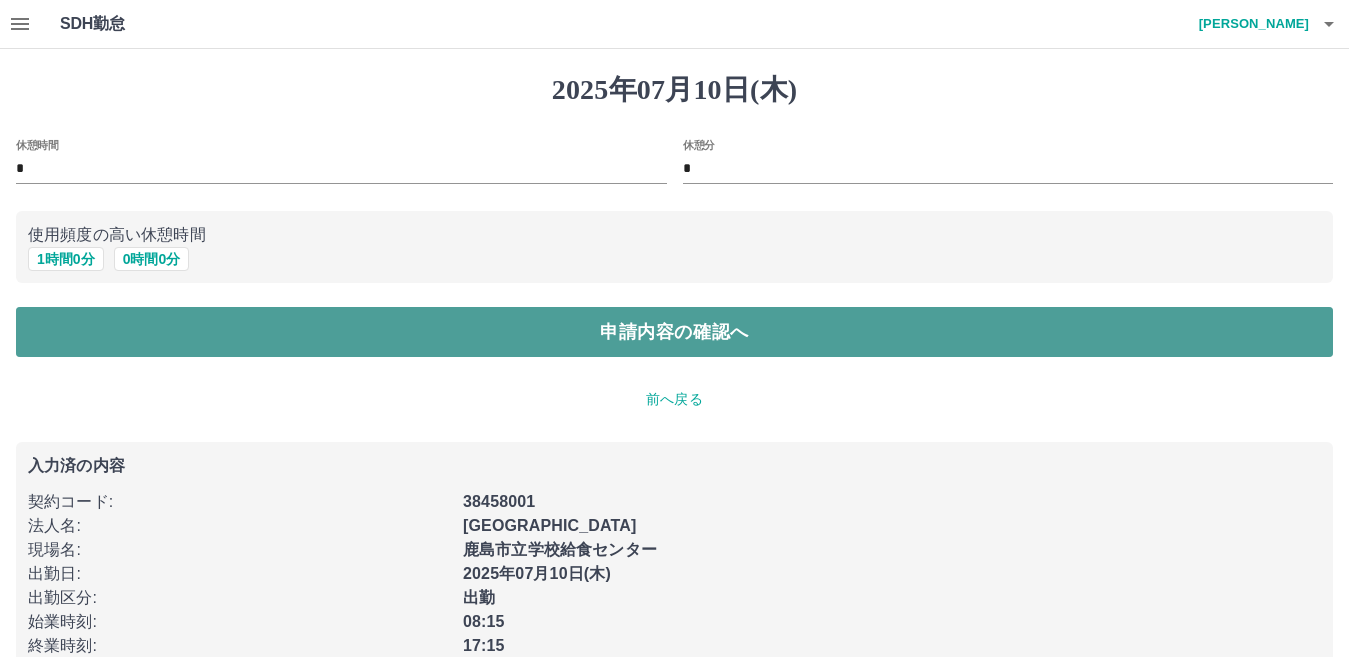 click on "申請内容の確認へ" at bounding box center (674, 332) 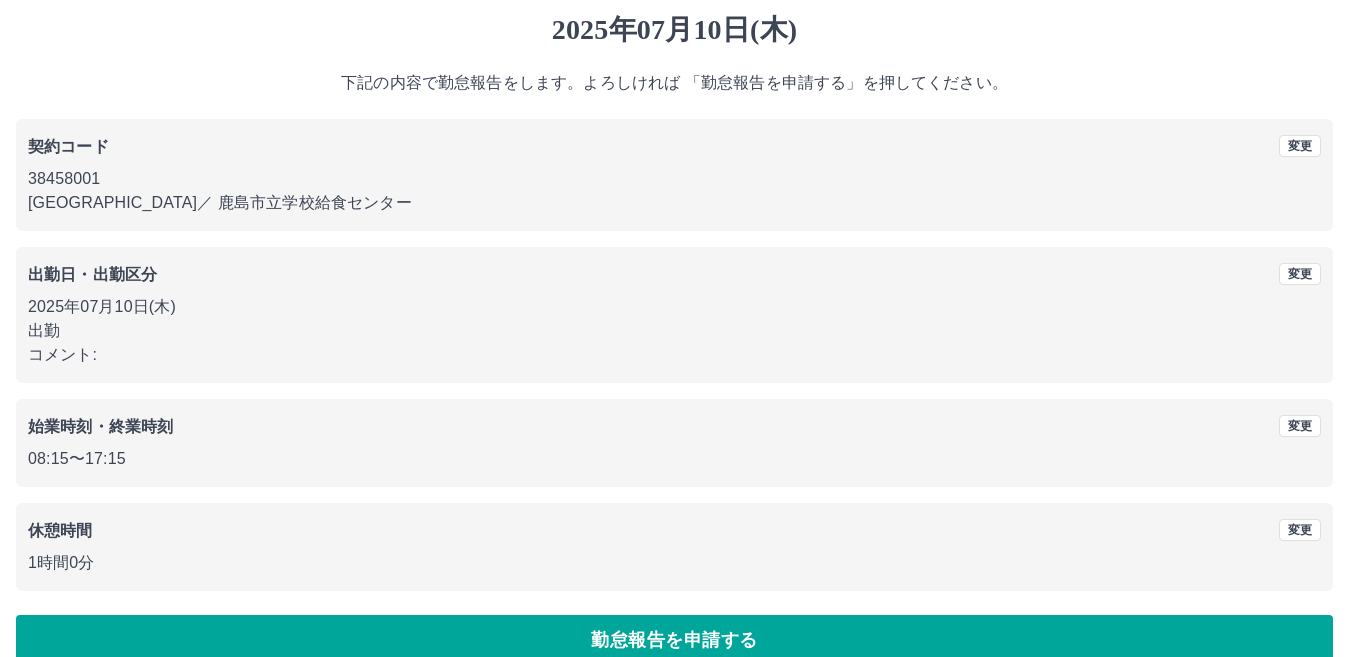 scroll, scrollTop: 92, scrollLeft: 0, axis: vertical 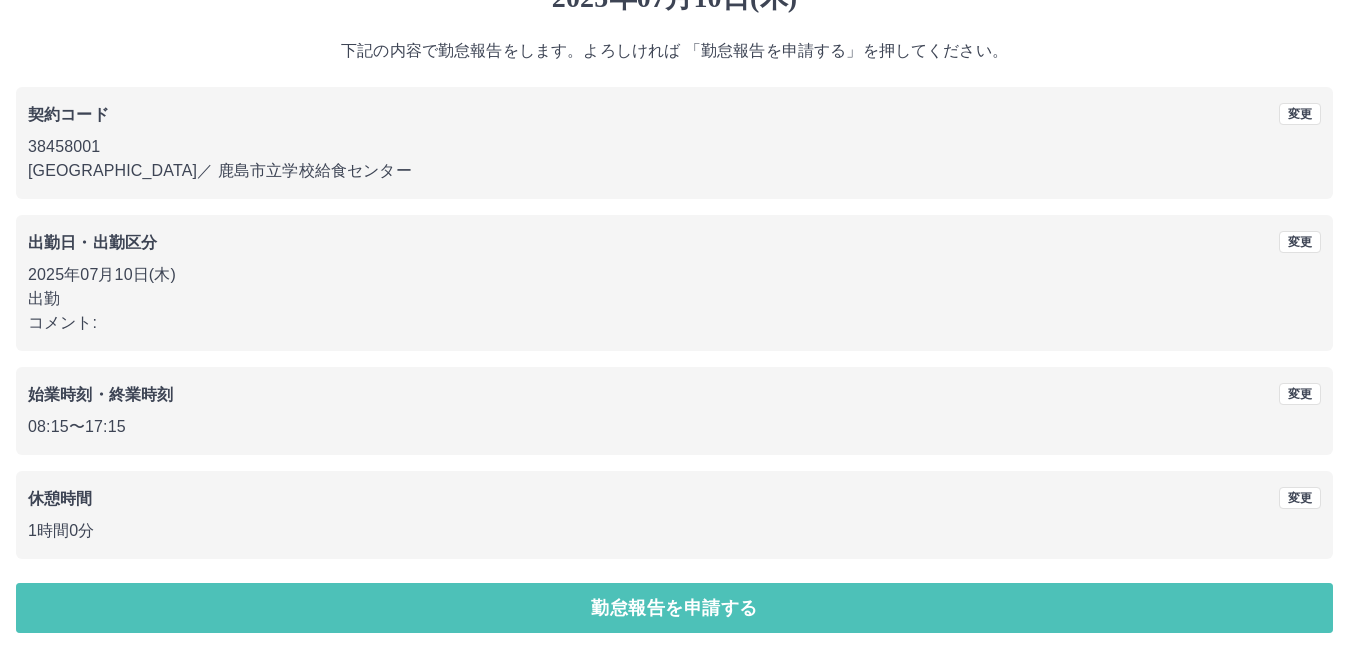 click on "勤怠報告を申請する" at bounding box center [674, 608] 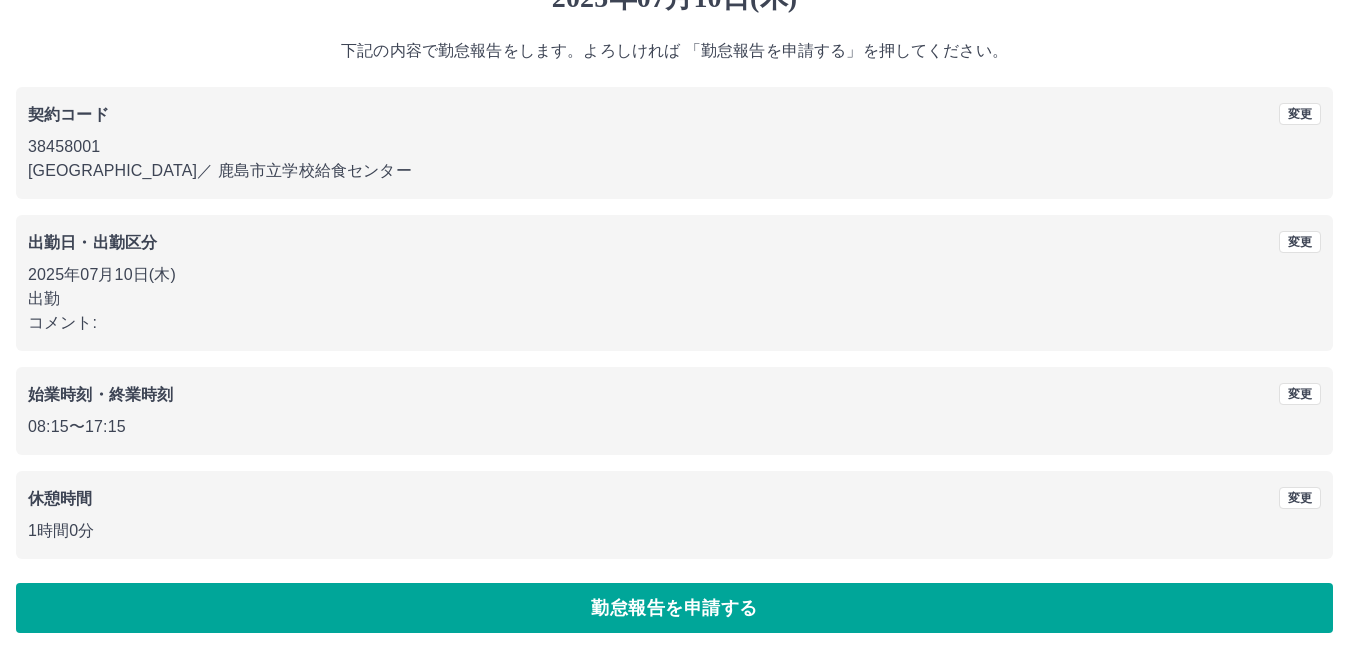 scroll, scrollTop: 0, scrollLeft: 0, axis: both 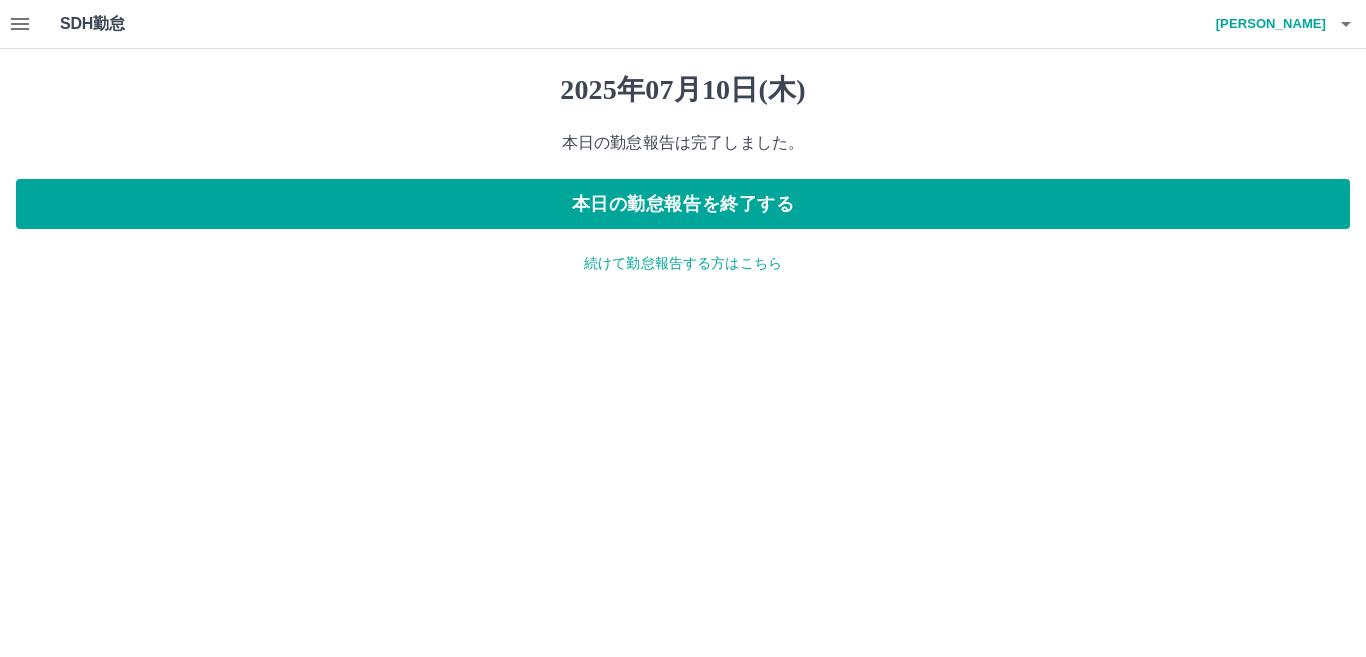 click on "続けて勤怠報告する方はこちら" at bounding box center [683, 263] 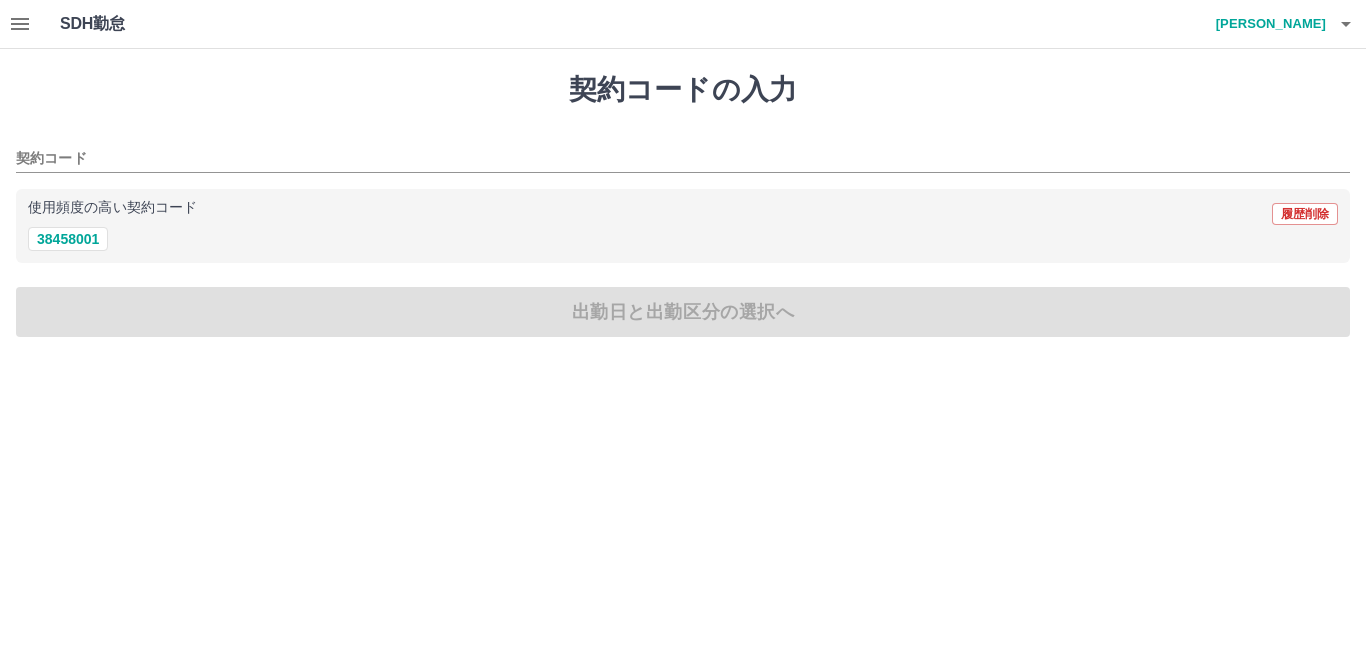 click 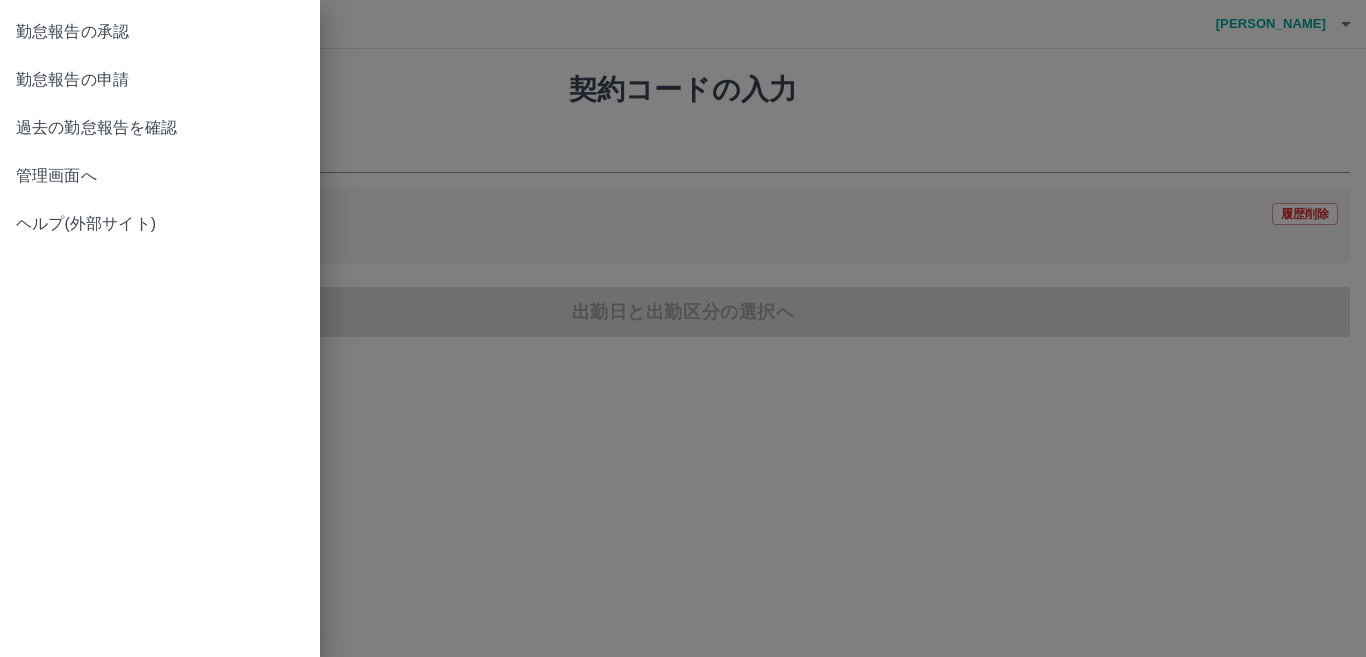 click on "勤怠報告の承認" at bounding box center [160, 32] 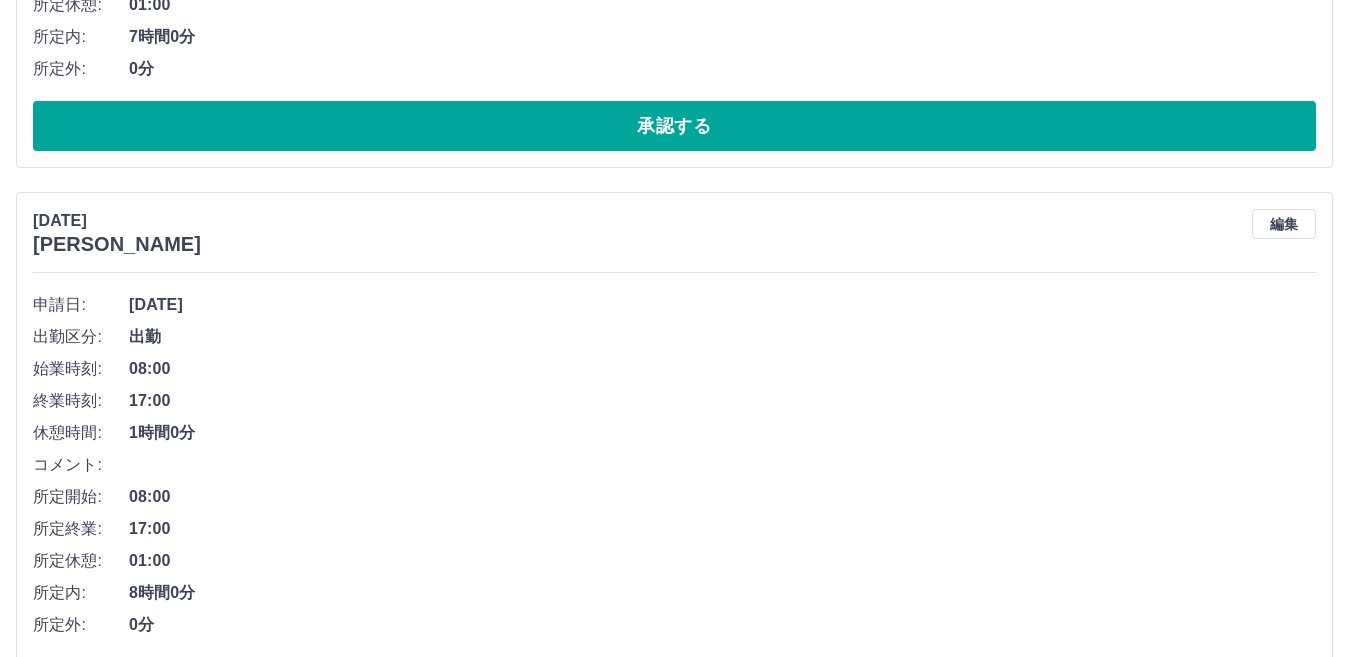 scroll, scrollTop: 700, scrollLeft: 0, axis: vertical 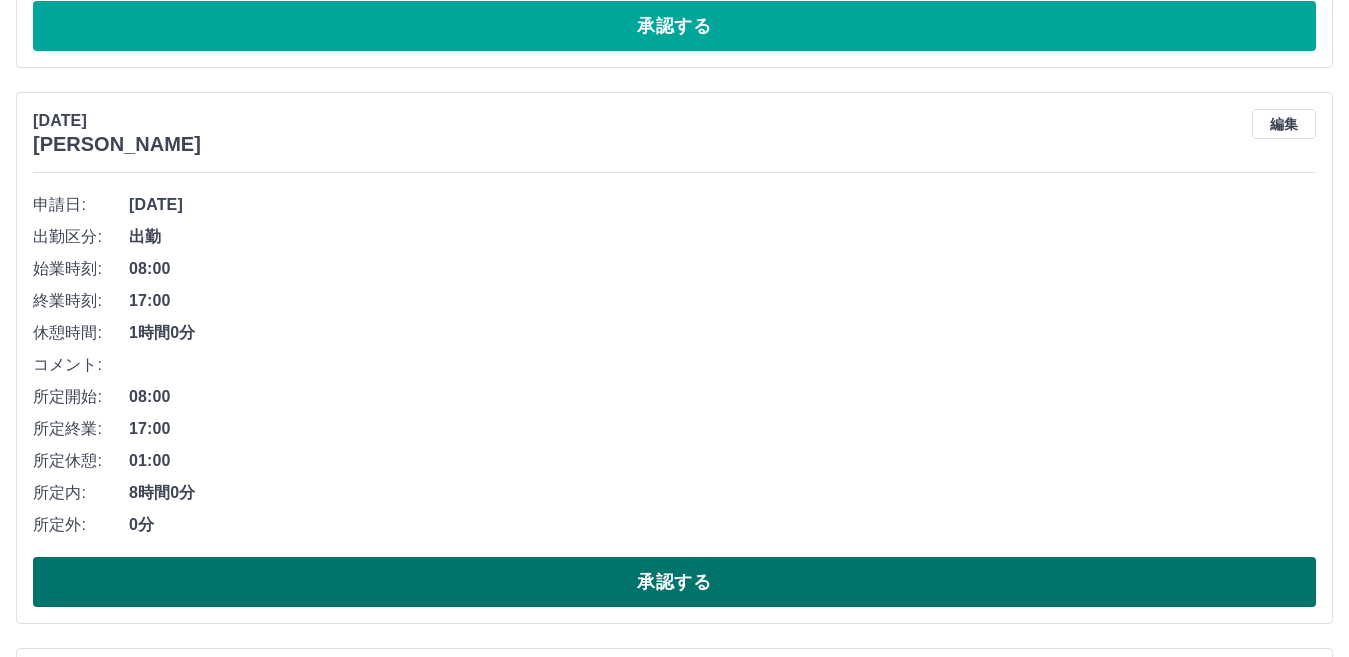 click on "承認する" at bounding box center (674, 582) 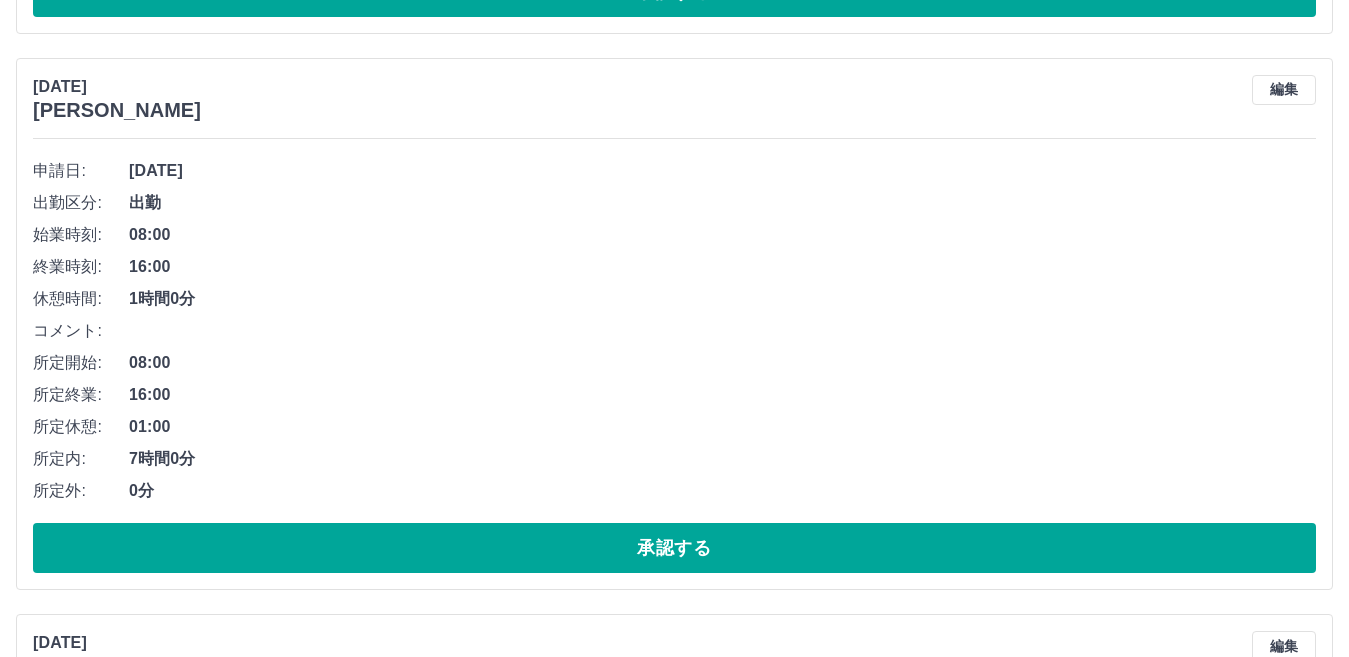 scroll, scrollTop: 3443, scrollLeft: 0, axis: vertical 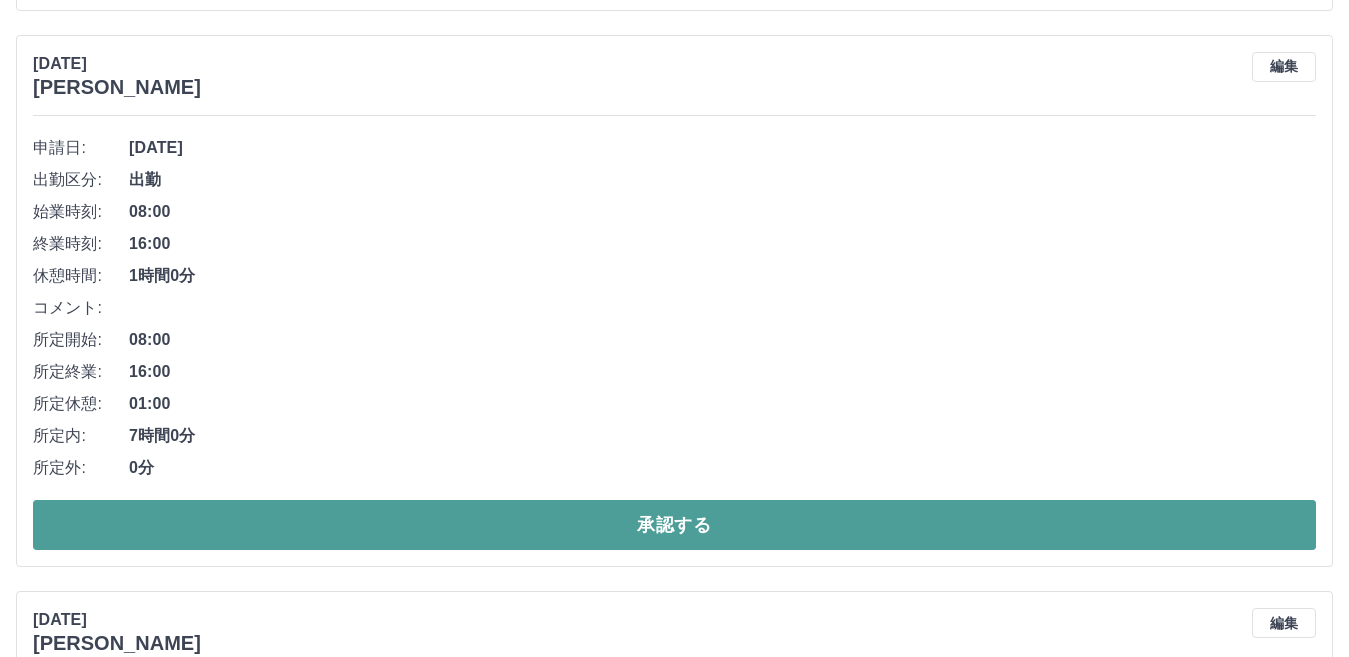 click on "承認する" at bounding box center [674, 525] 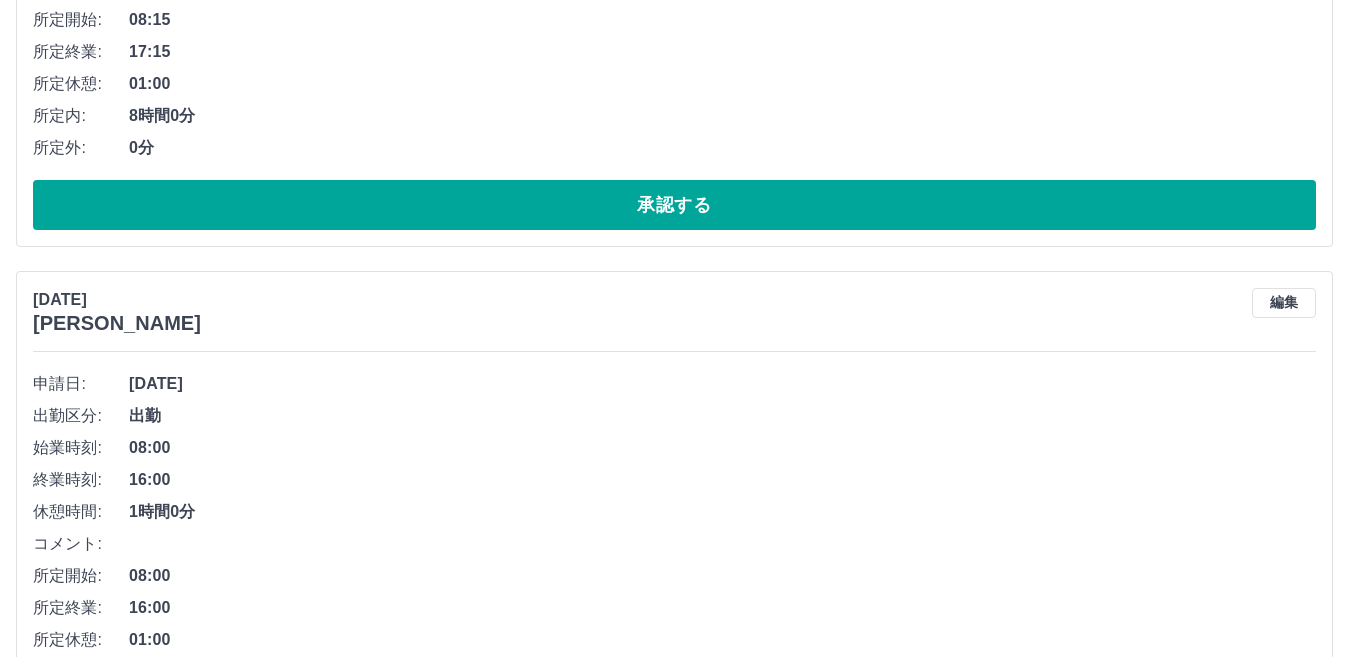 scroll, scrollTop: 10187, scrollLeft: 0, axis: vertical 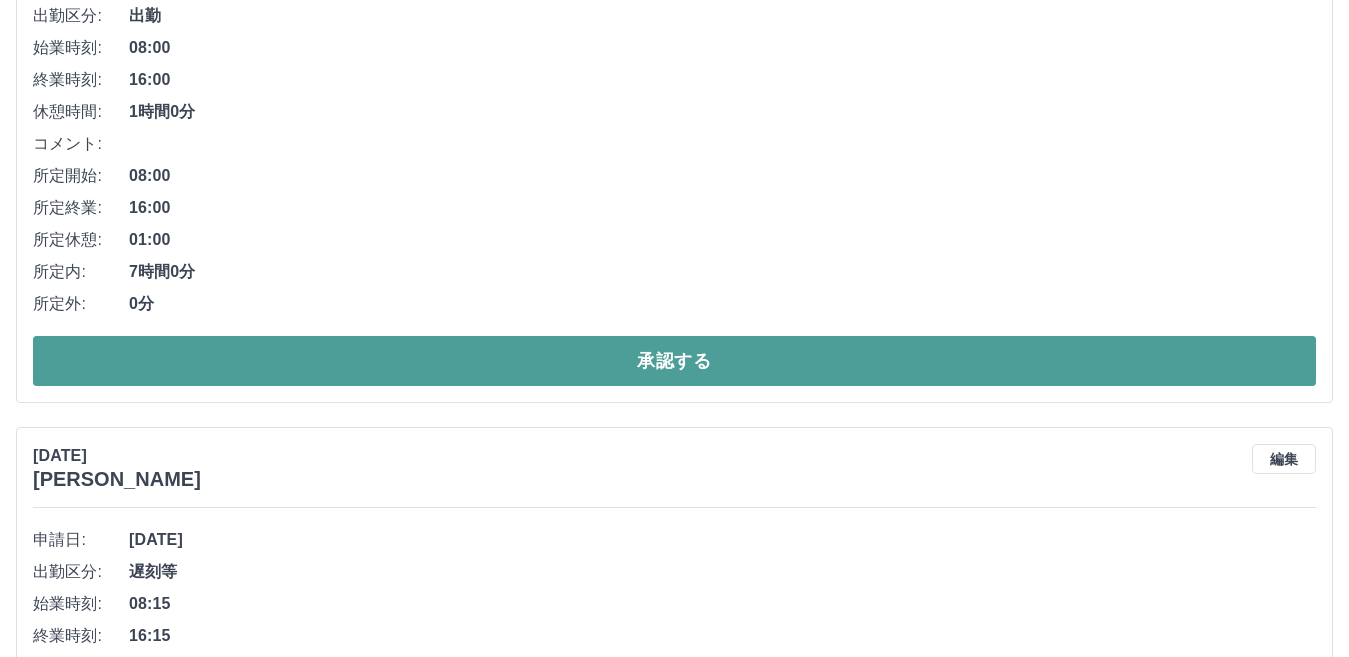 click on "承認する" at bounding box center (674, 361) 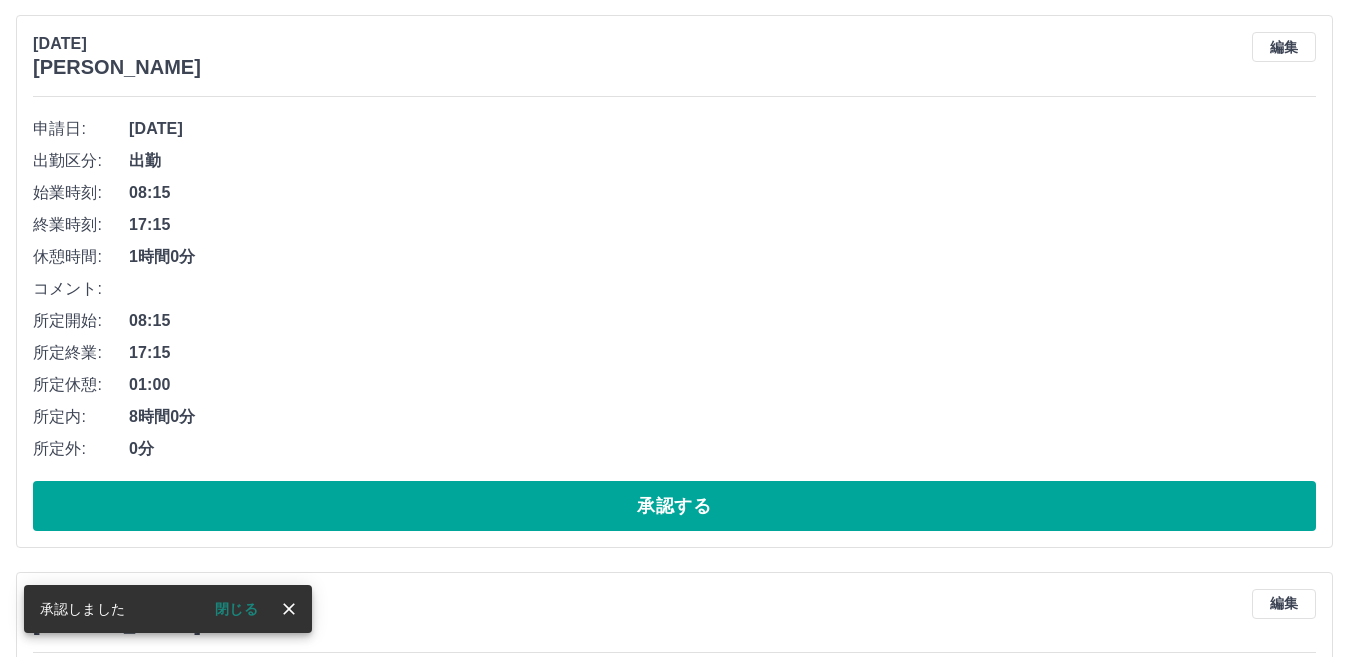 scroll, scrollTop: 10631, scrollLeft: 0, axis: vertical 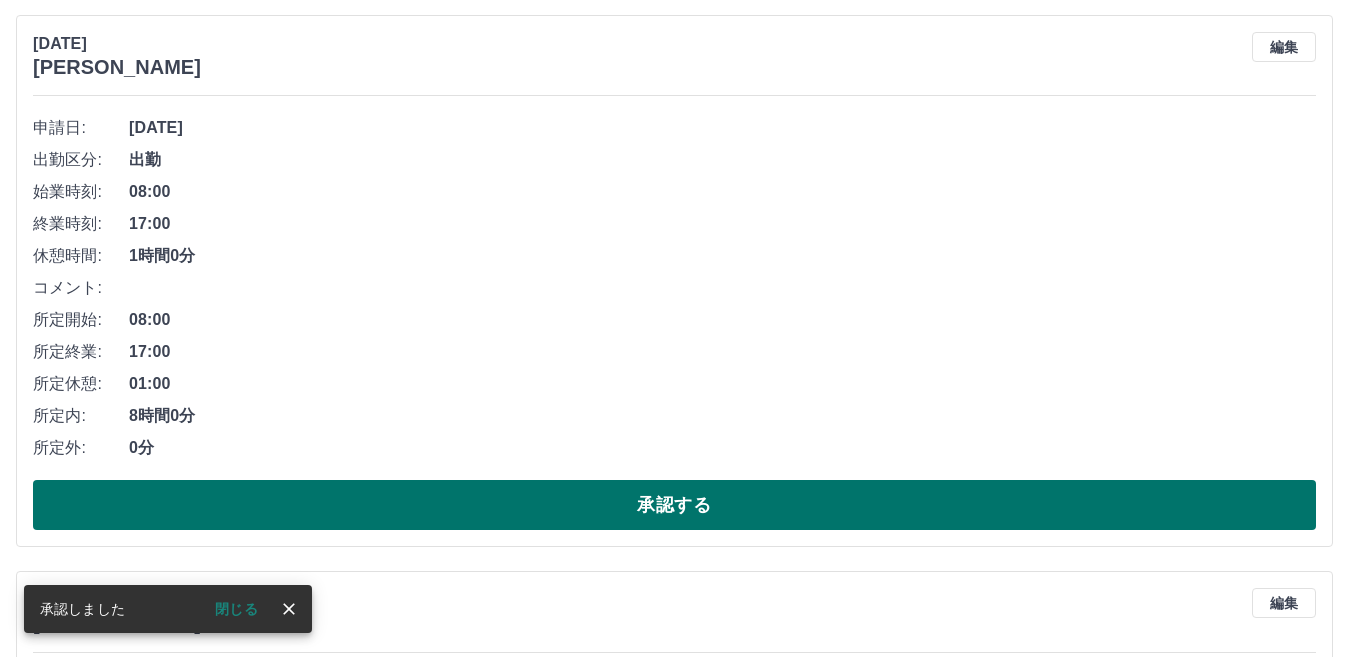 click on "承認する" at bounding box center [674, 505] 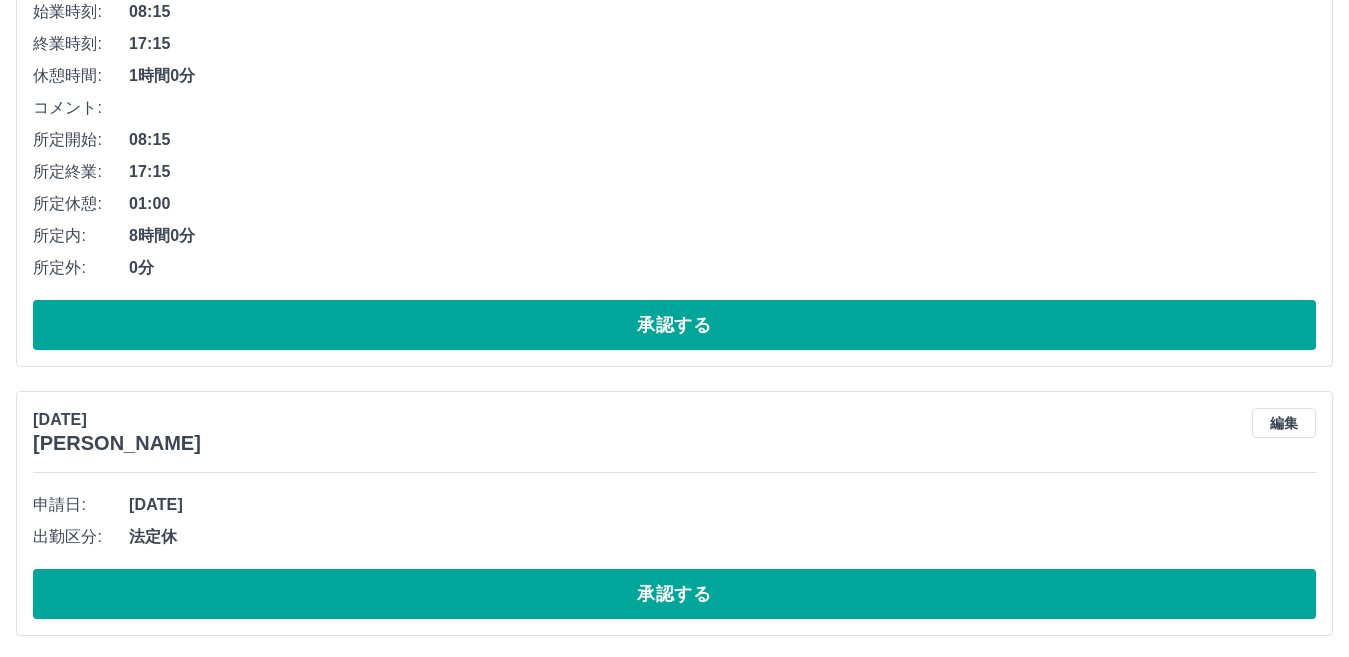 scroll, scrollTop: 10816, scrollLeft: 0, axis: vertical 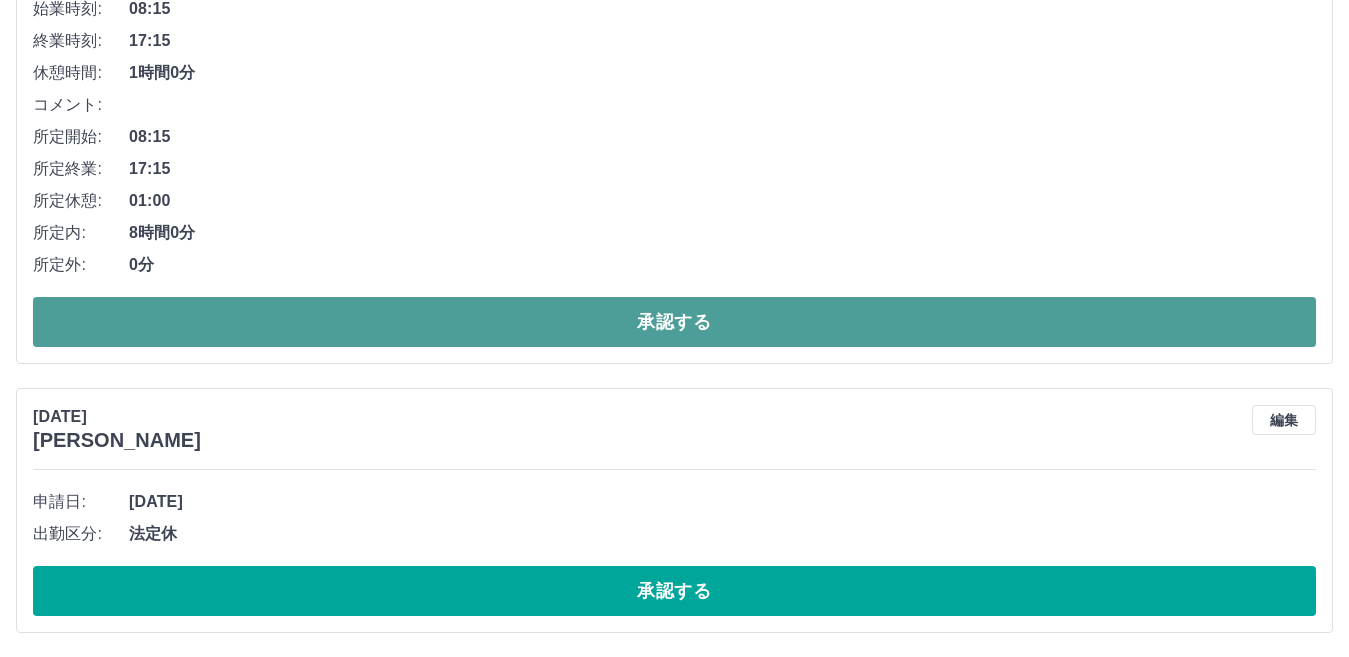 click on "承認する" at bounding box center (674, 322) 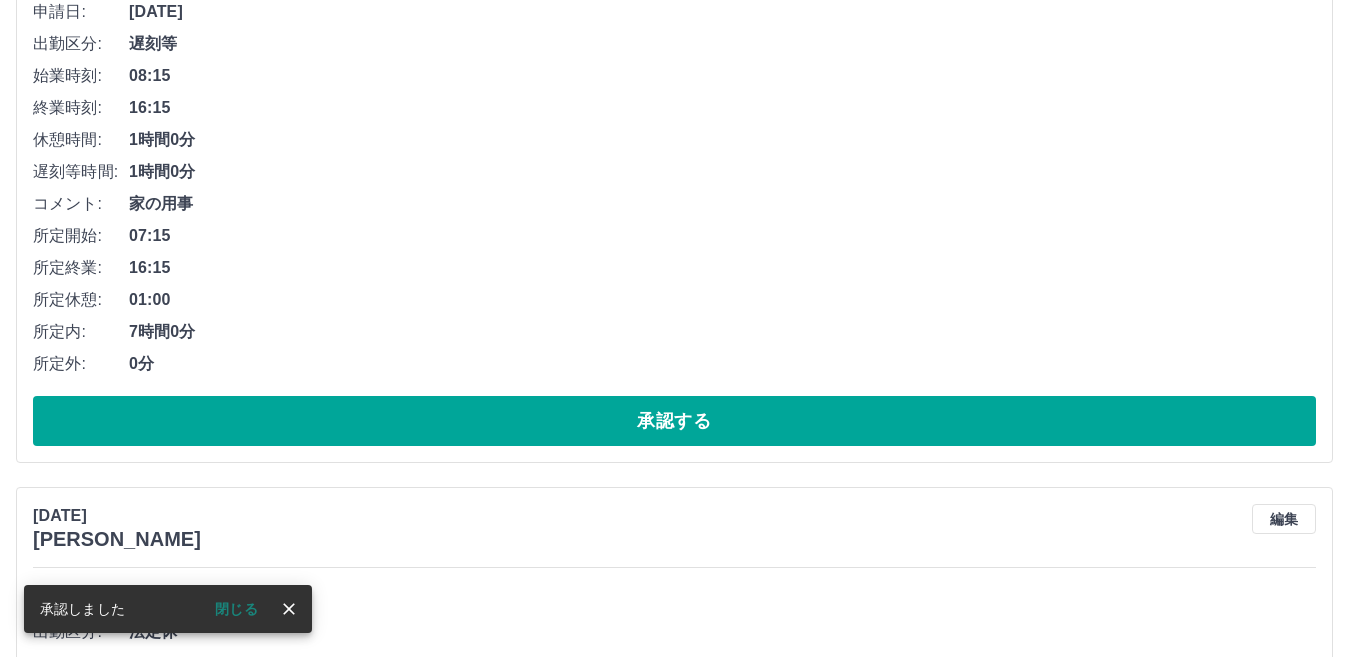 scroll, scrollTop: 10059, scrollLeft: 0, axis: vertical 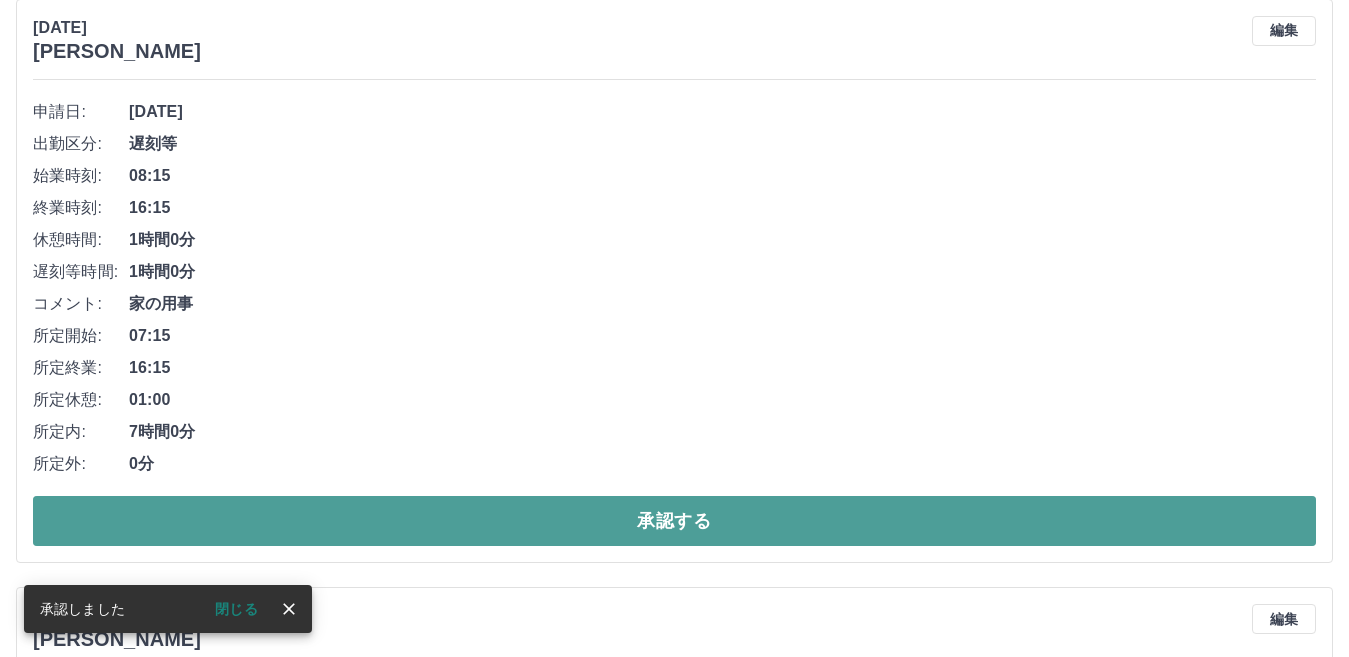 click on "承認する" at bounding box center [674, 521] 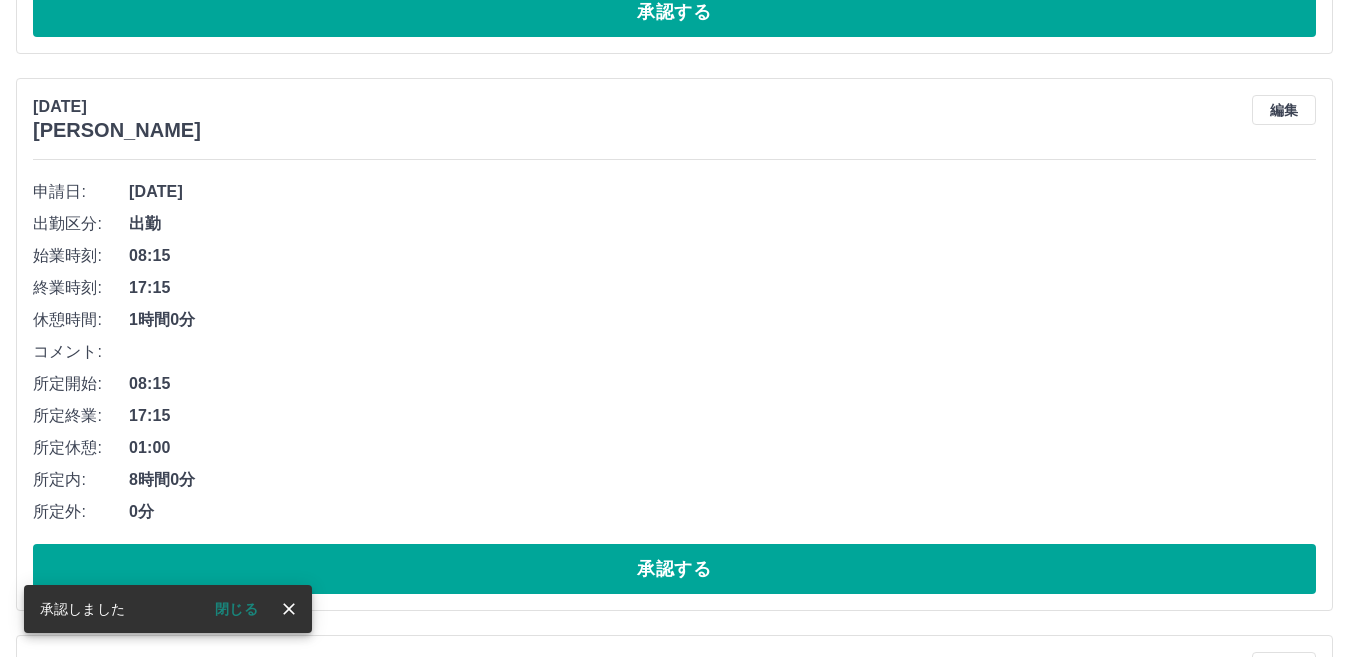 scroll, scrollTop: 9459, scrollLeft: 0, axis: vertical 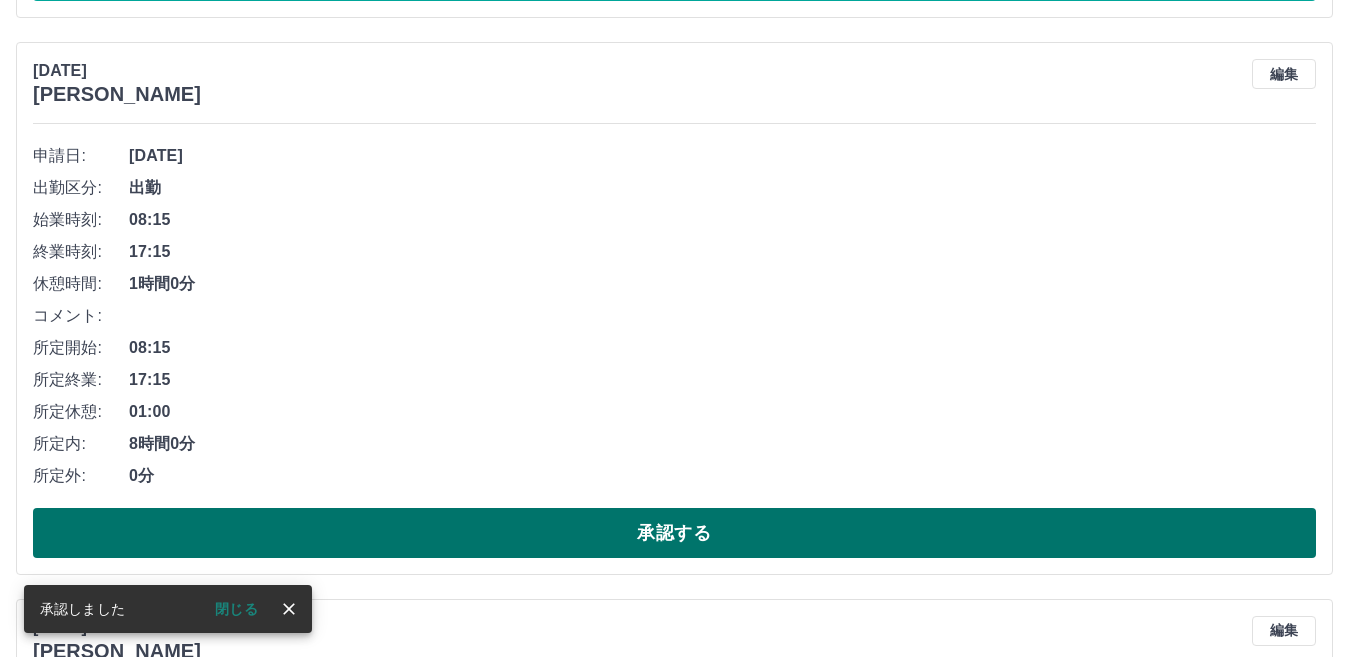 click on "承認する" at bounding box center [674, 533] 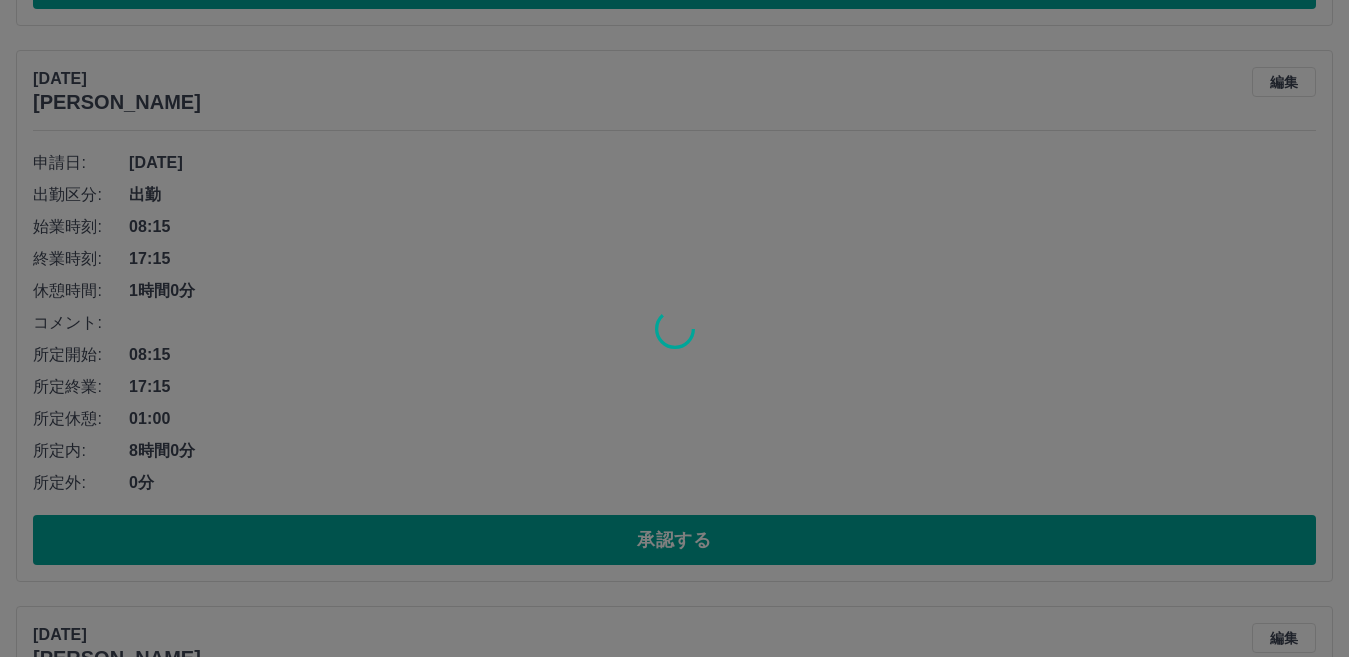 scroll, scrollTop: 8859, scrollLeft: 0, axis: vertical 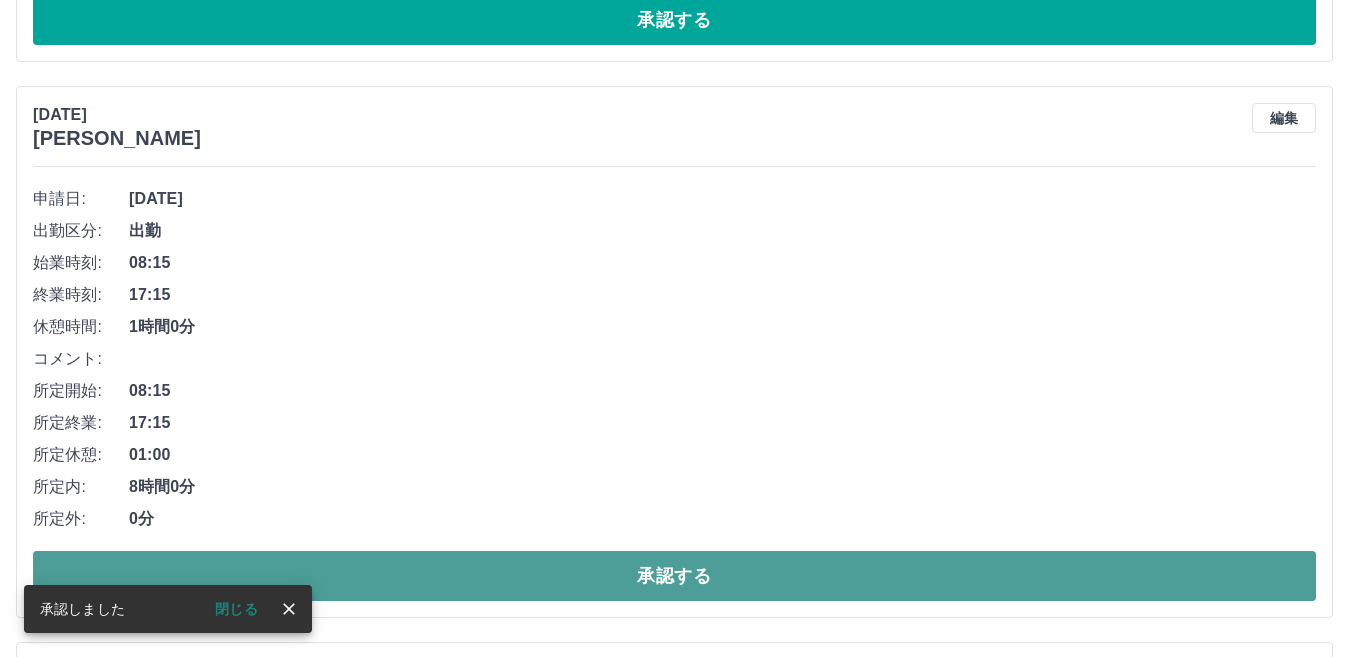 click on "承認する" at bounding box center [674, 576] 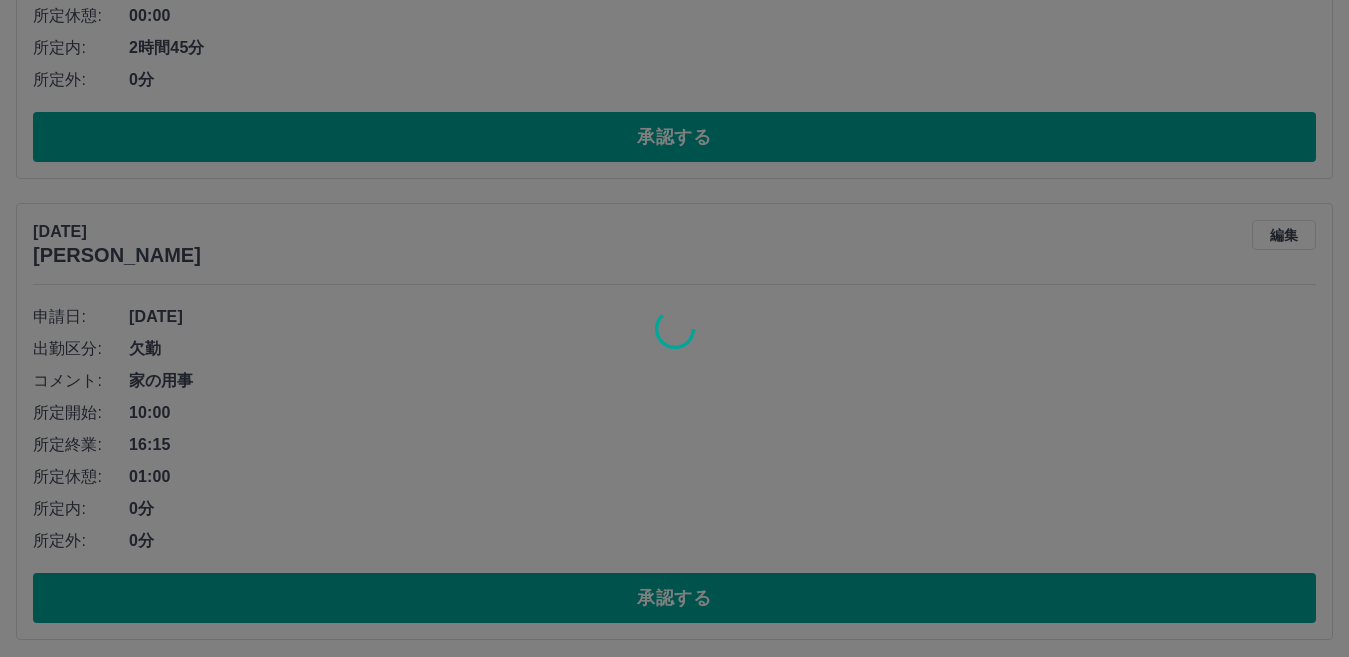 scroll, scrollTop: 7859, scrollLeft: 0, axis: vertical 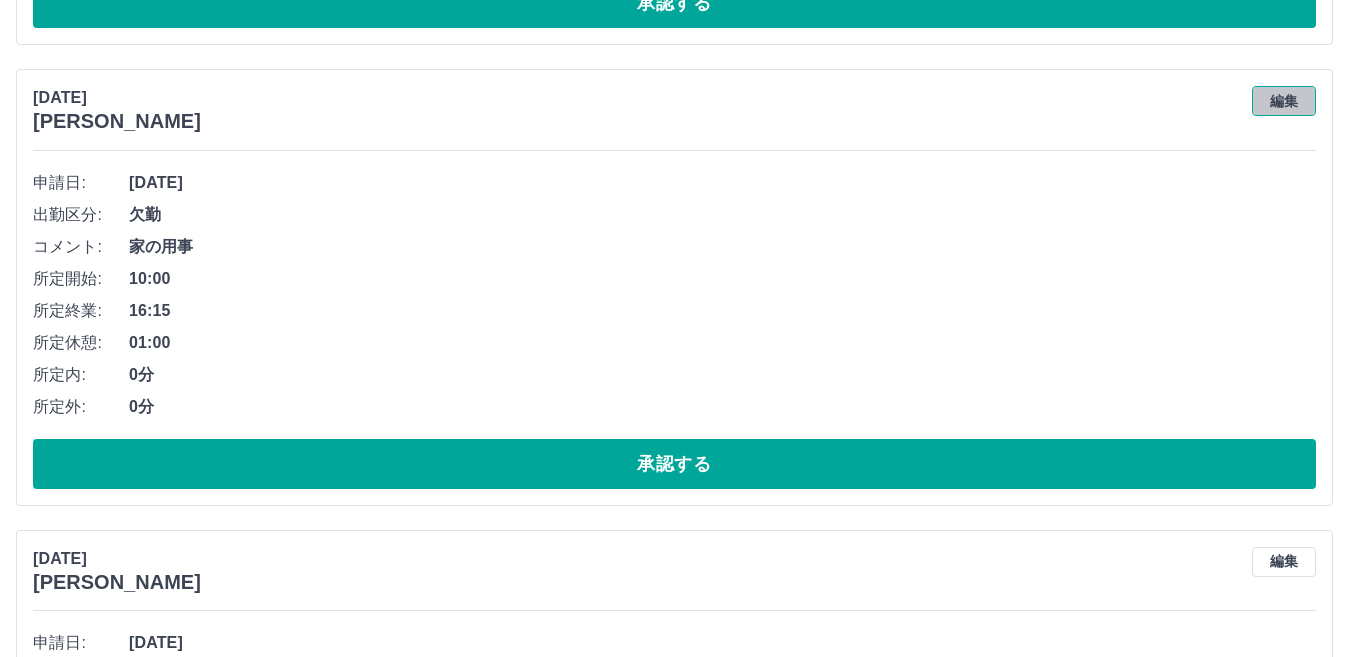 click on "編集" at bounding box center (1284, 101) 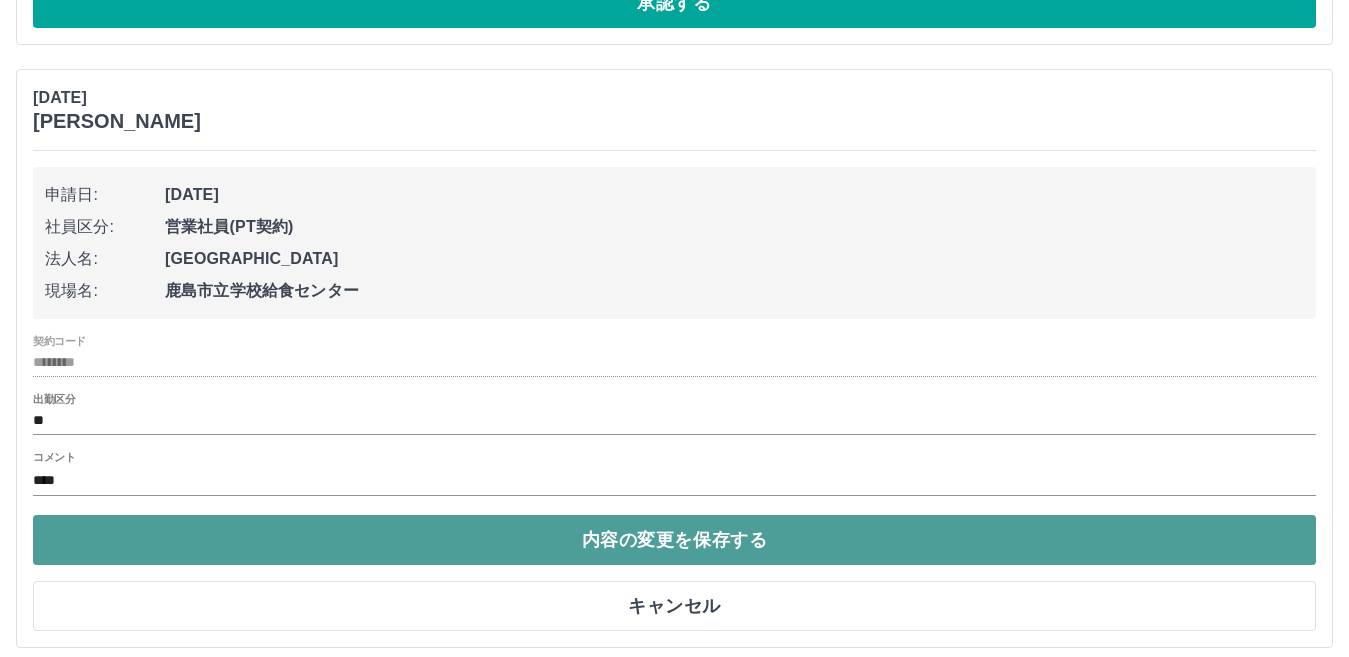 click on "内容の変更を保存する" at bounding box center (674, 540) 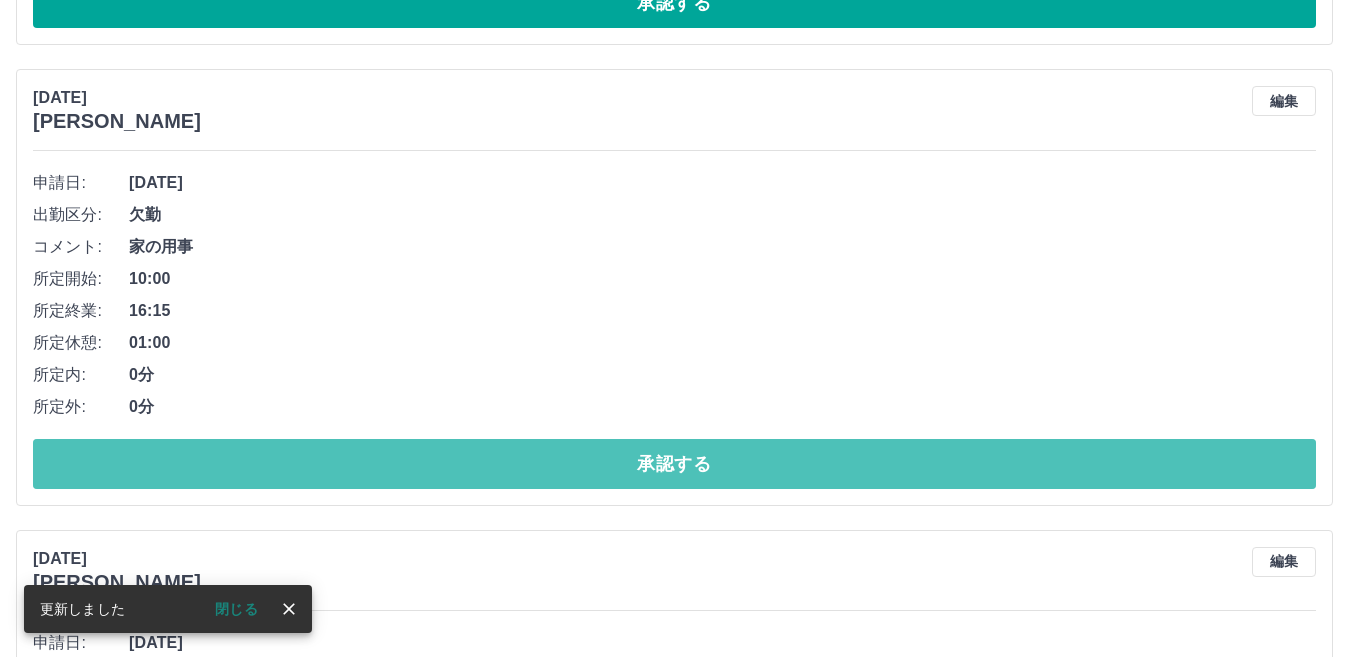 click on "承認する" at bounding box center (674, 464) 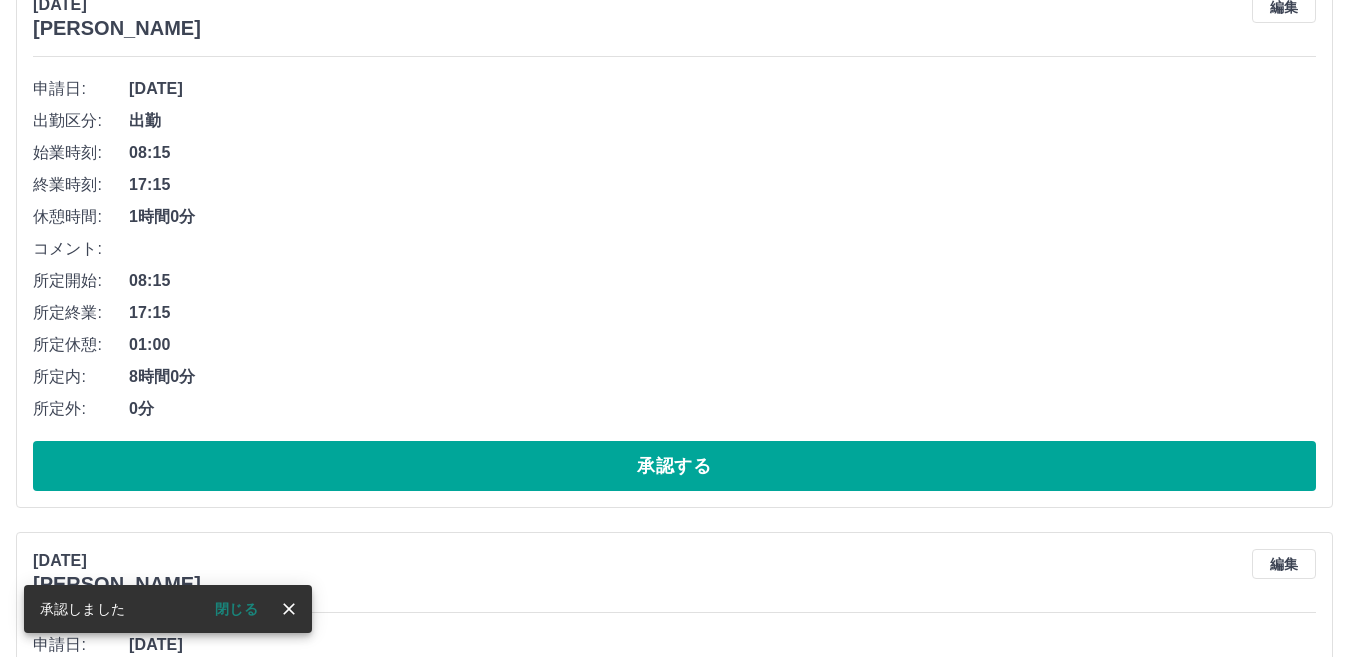 scroll, scrollTop: 6859, scrollLeft: 0, axis: vertical 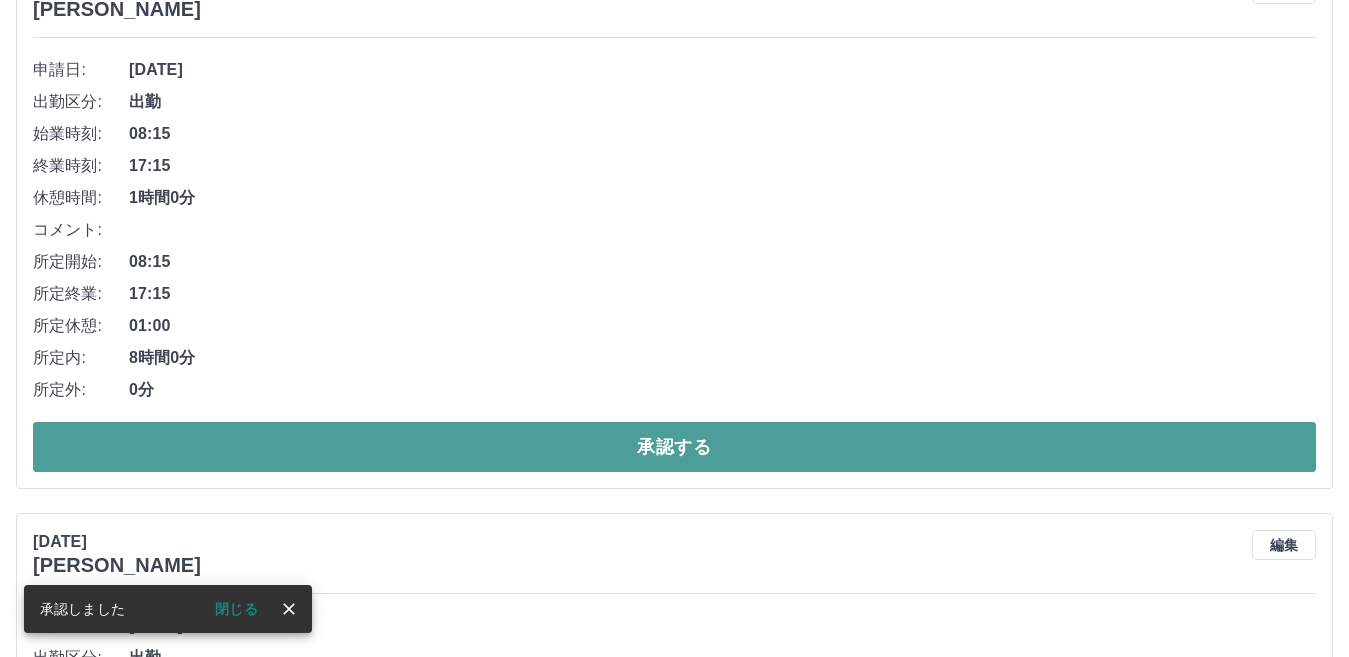 click on "承認する" at bounding box center (674, 447) 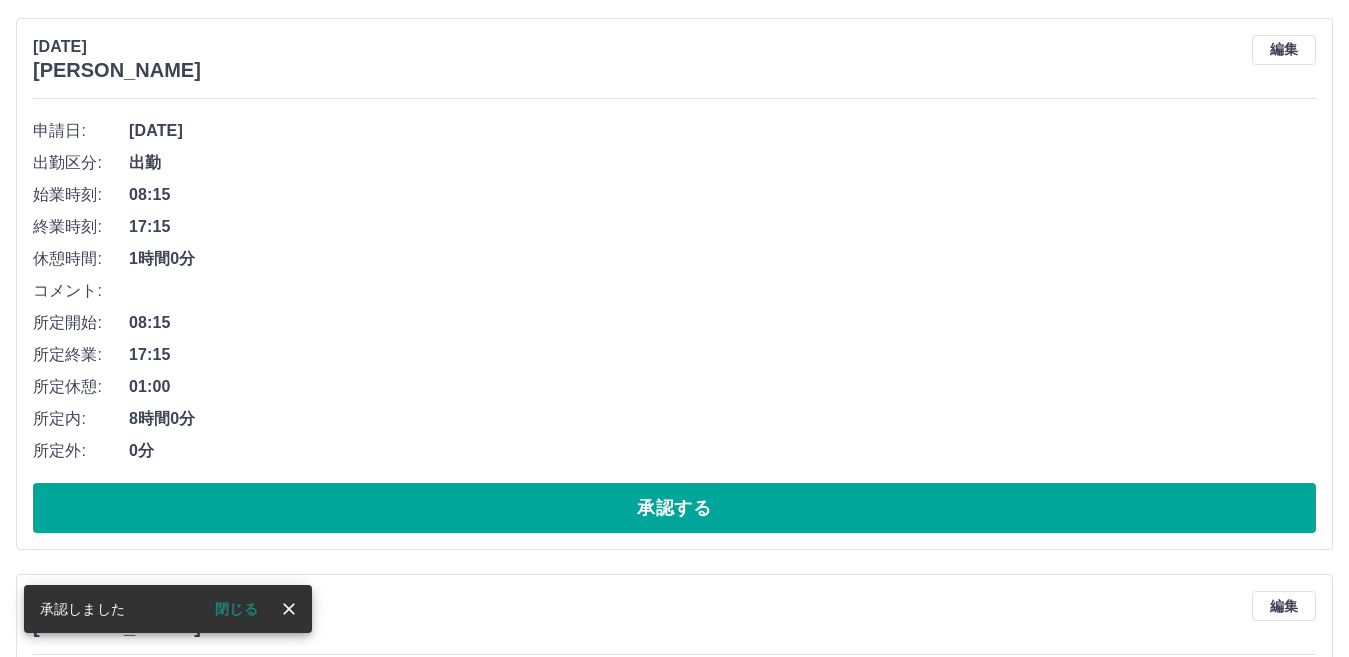 scroll, scrollTop: 5103, scrollLeft: 0, axis: vertical 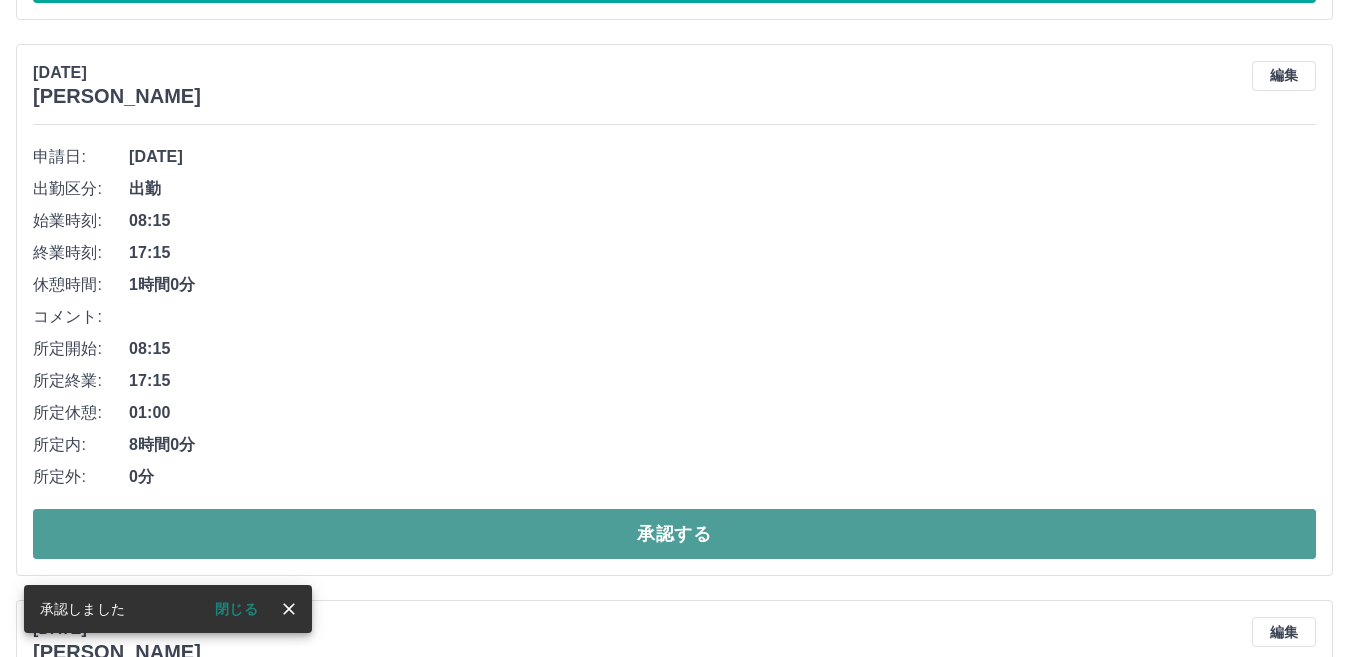 click on "承認する" at bounding box center (674, 534) 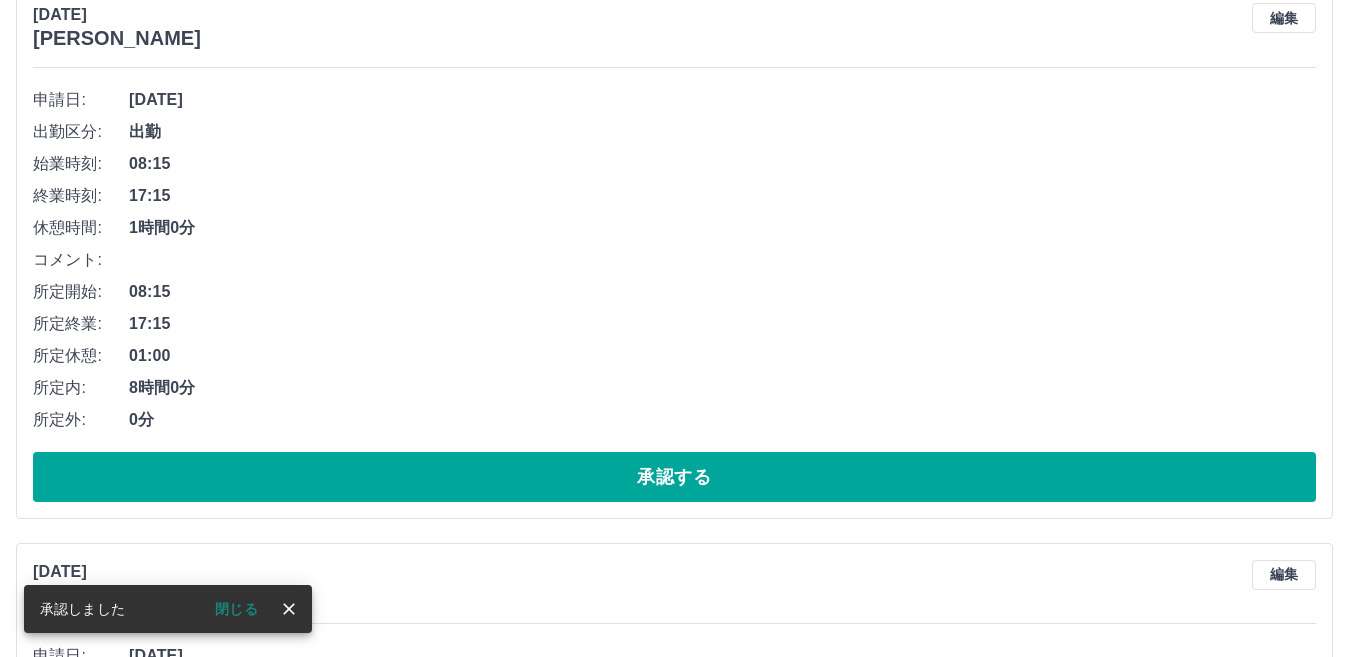 scroll, scrollTop: 4603, scrollLeft: 0, axis: vertical 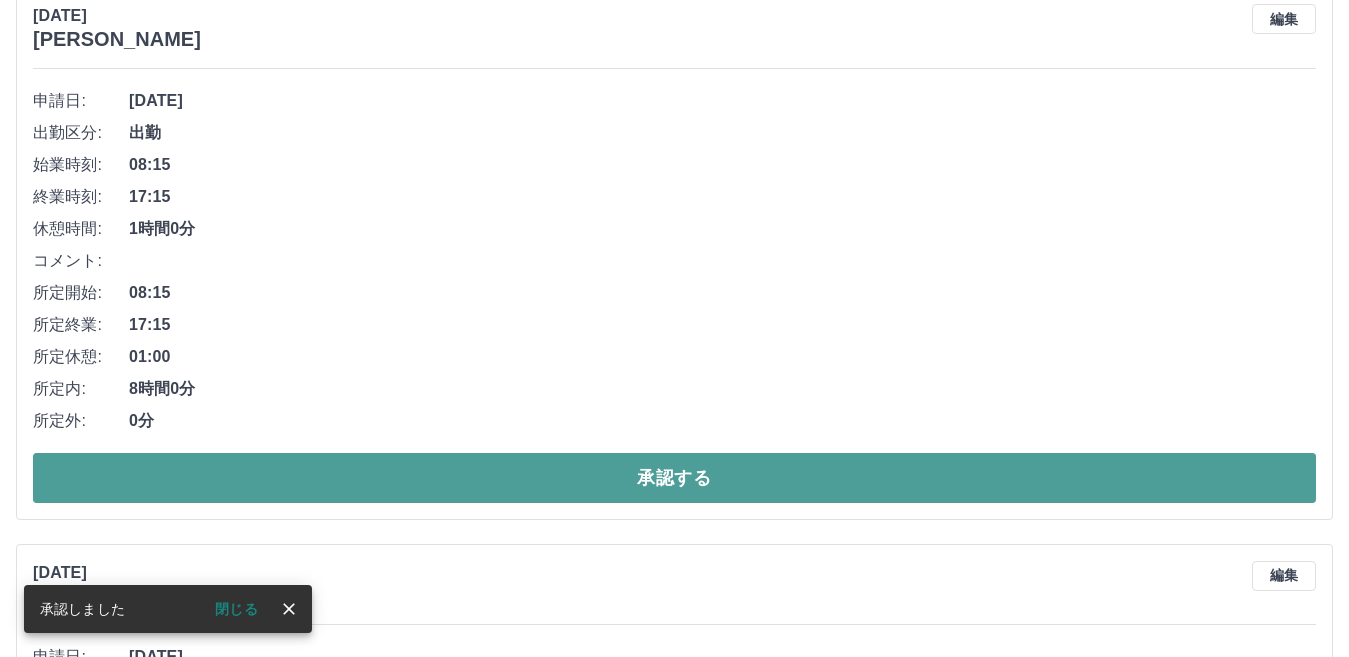 click on "承認する" at bounding box center (674, 478) 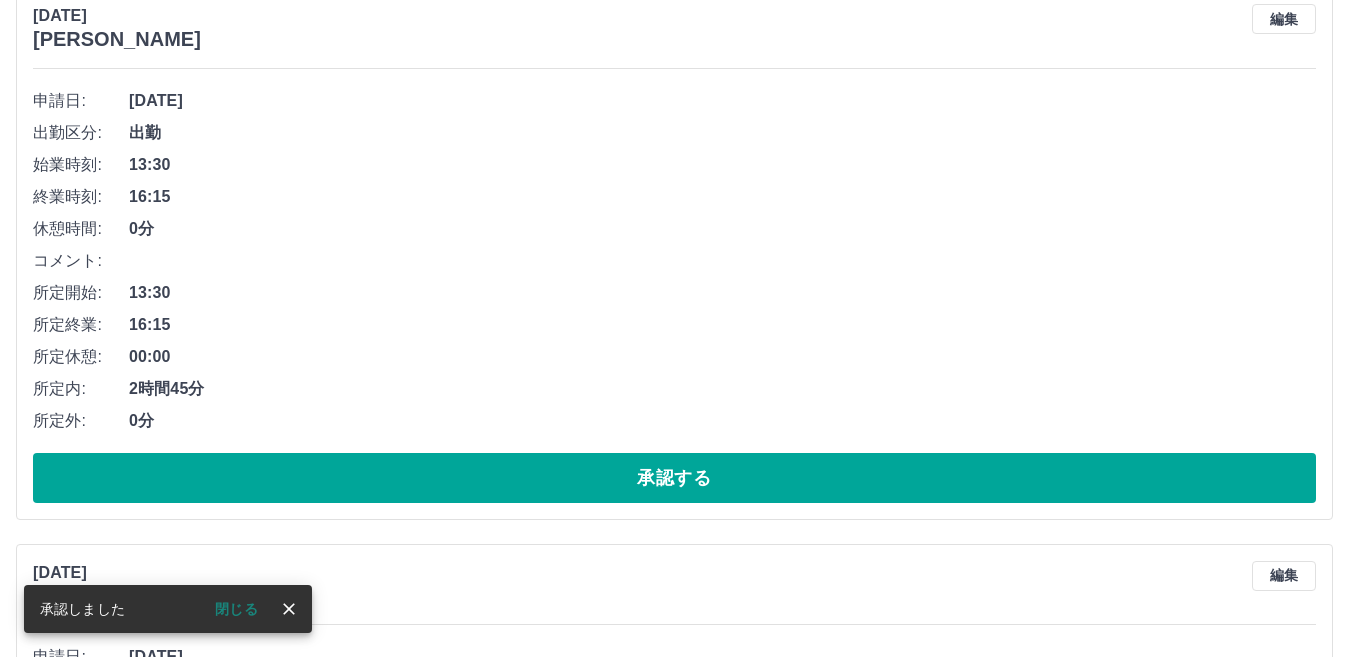 scroll, scrollTop: 4046, scrollLeft: 0, axis: vertical 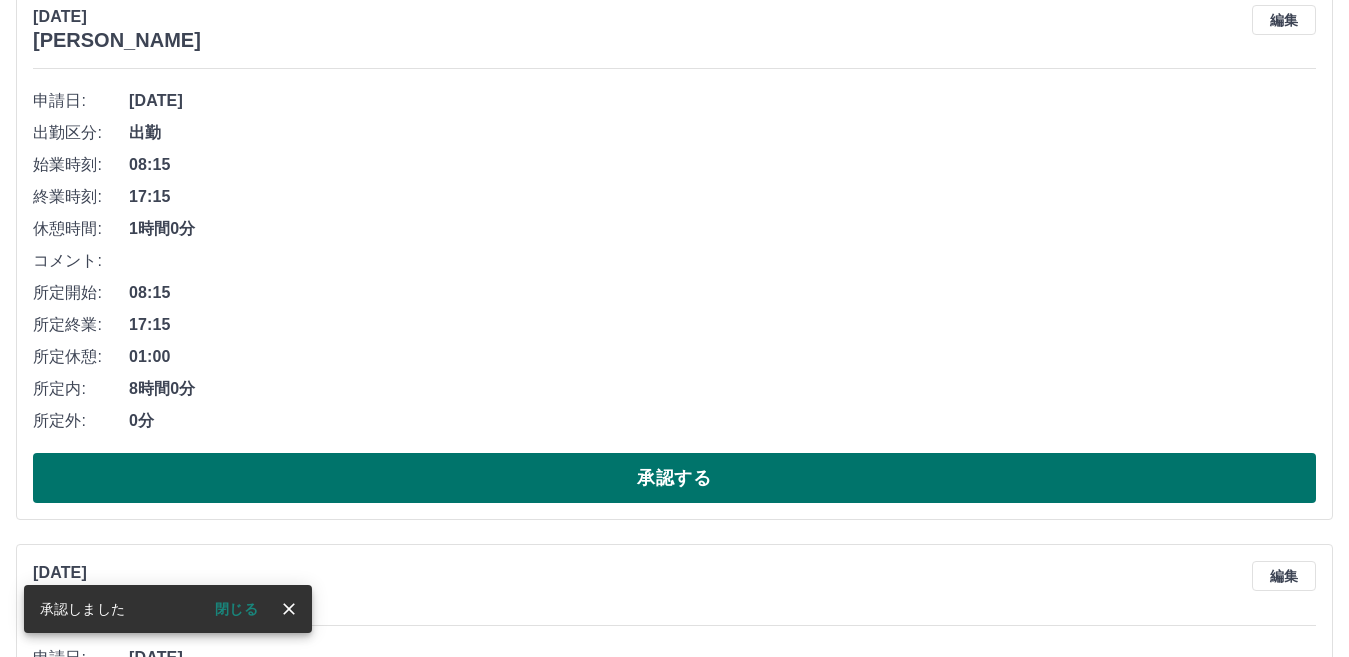 click on "承認する" at bounding box center (674, 478) 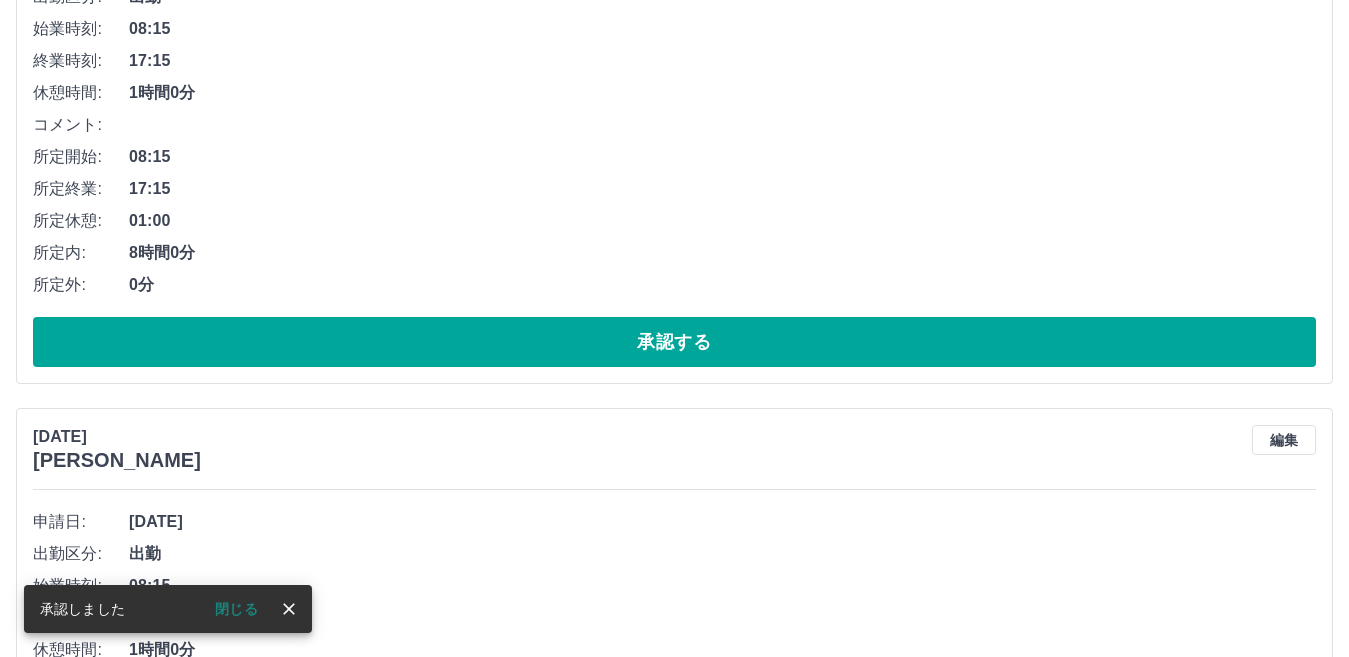 scroll, scrollTop: 2290, scrollLeft: 0, axis: vertical 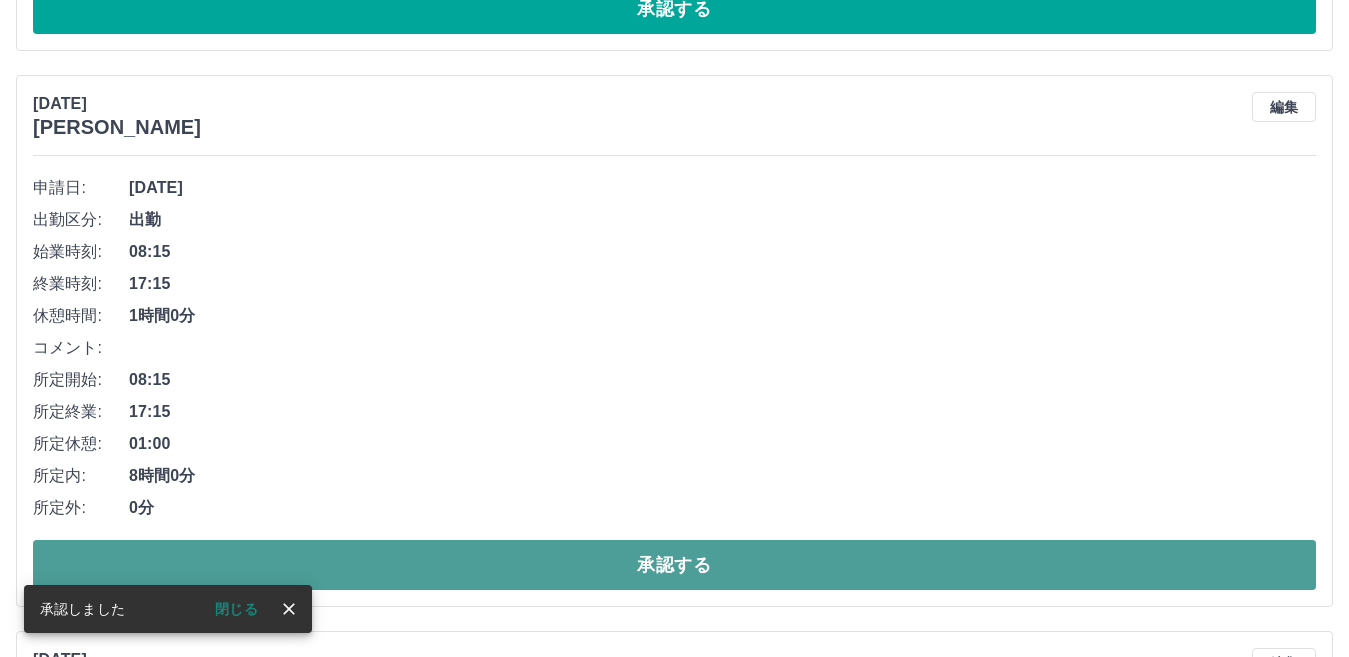 click on "承認する" at bounding box center (674, 565) 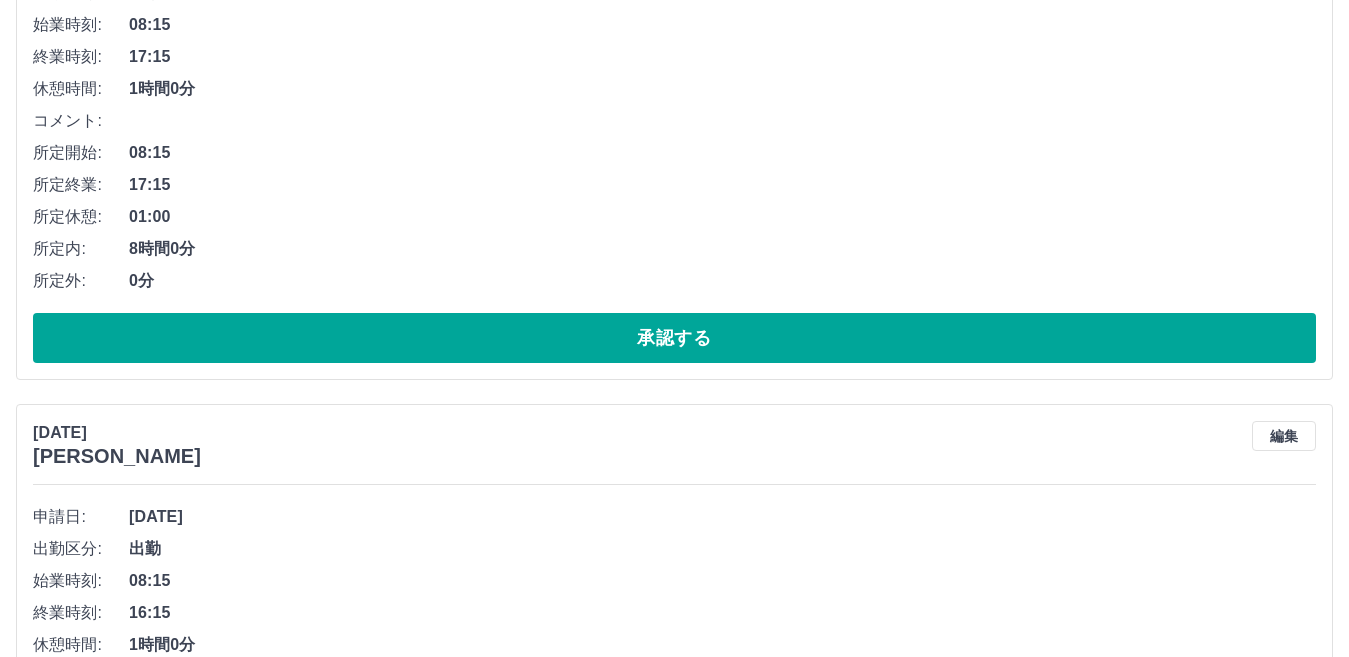 scroll, scrollTop: 1690, scrollLeft: 0, axis: vertical 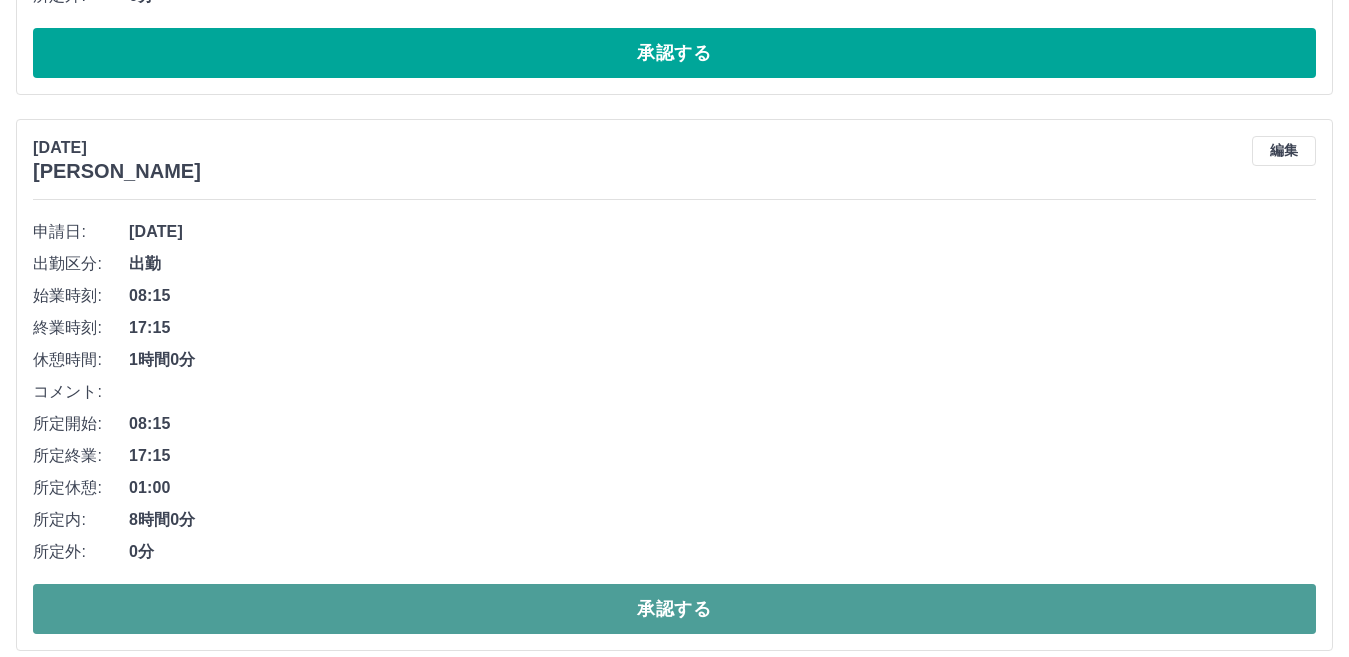click on "承認する" at bounding box center (674, 609) 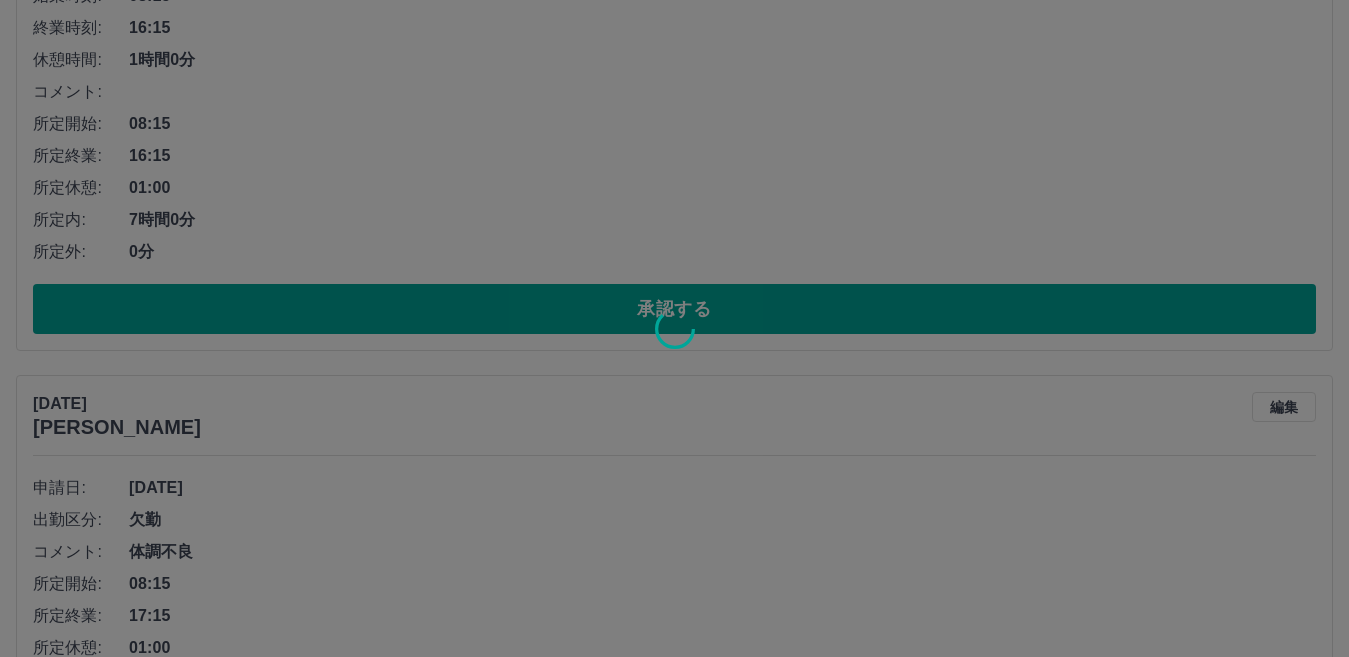 scroll, scrollTop: 590, scrollLeft: 0, axis: vertical 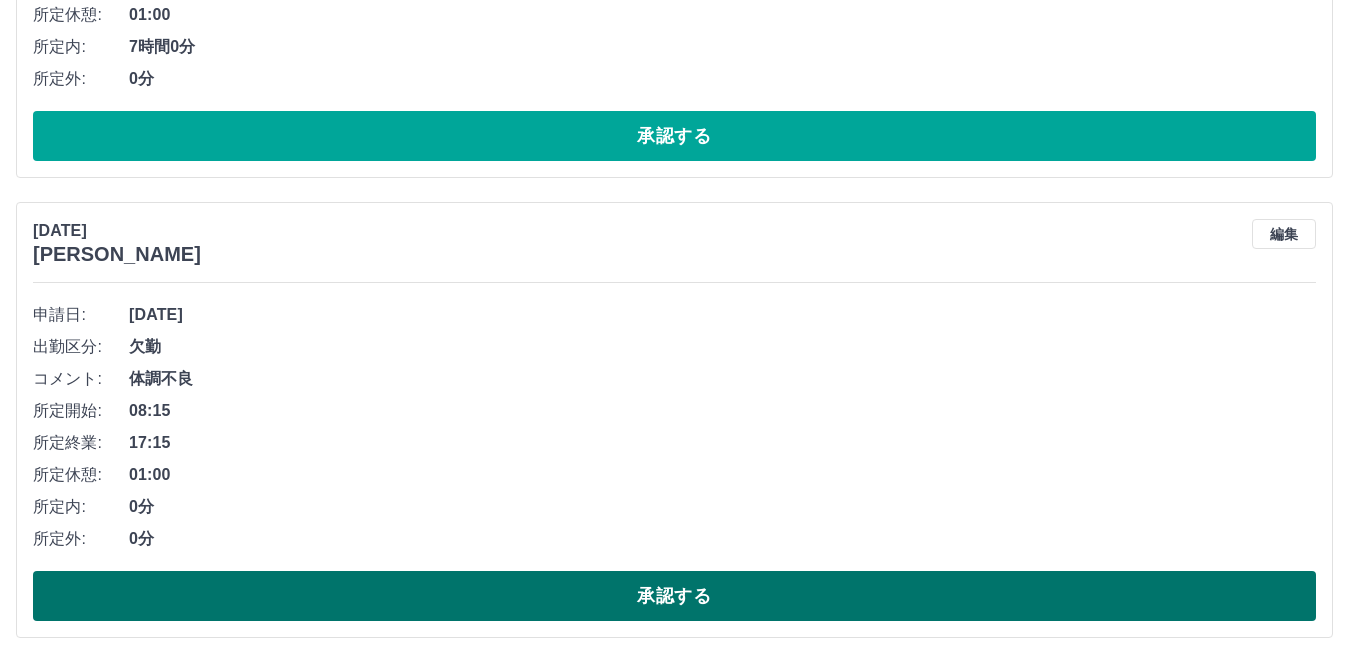 click on "承認する" at bounding box center [674, 596] 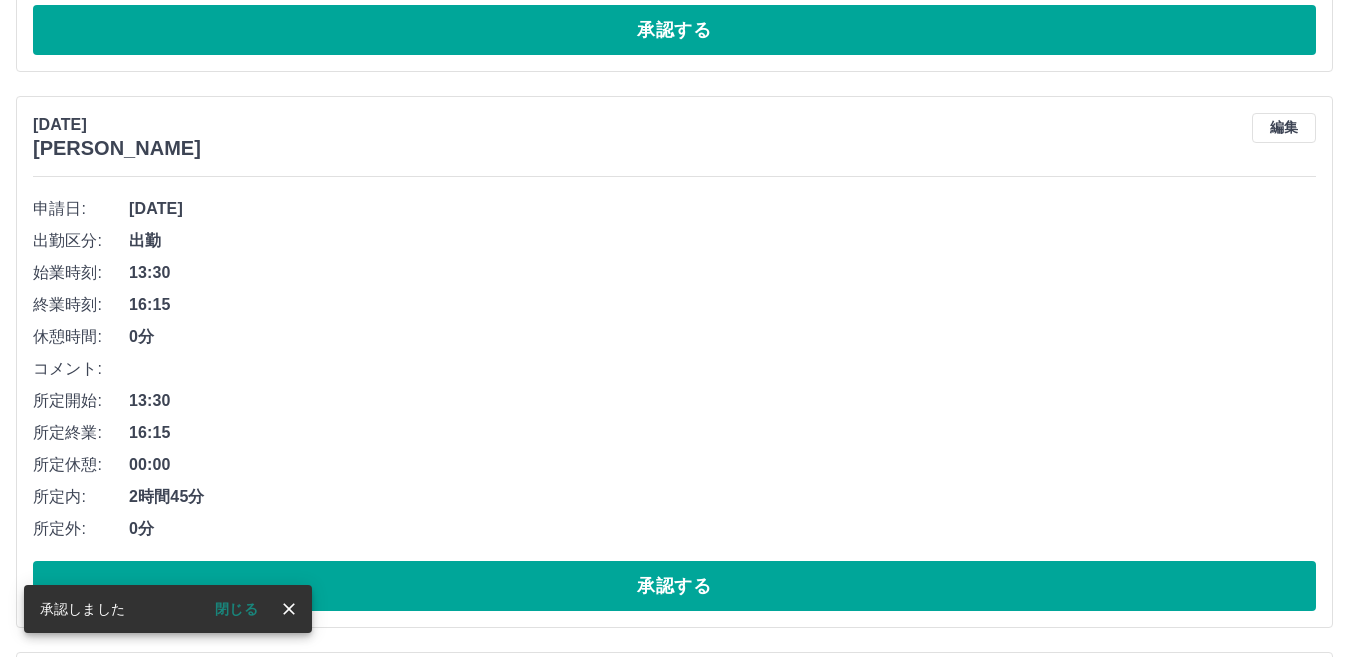 scroll, scrollTop: 3490, scrollLeft: 0, axis: vertical 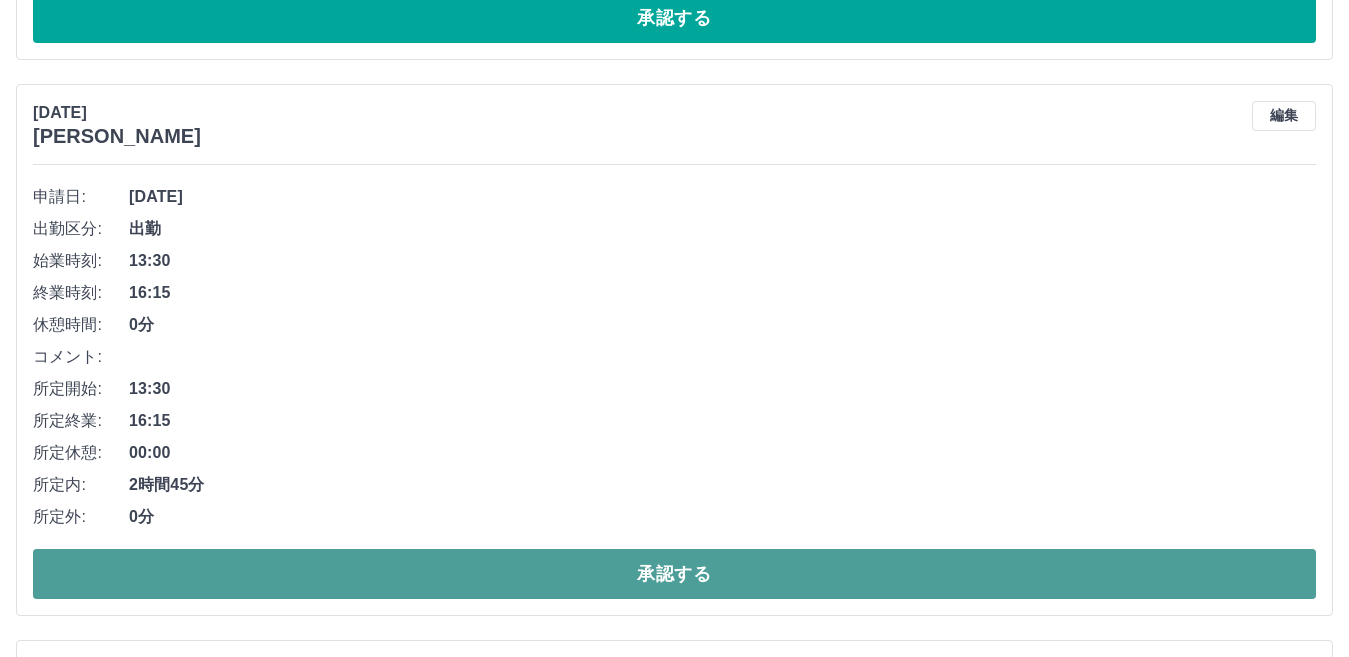 click on "承認する" at bounding box center (674, 574) 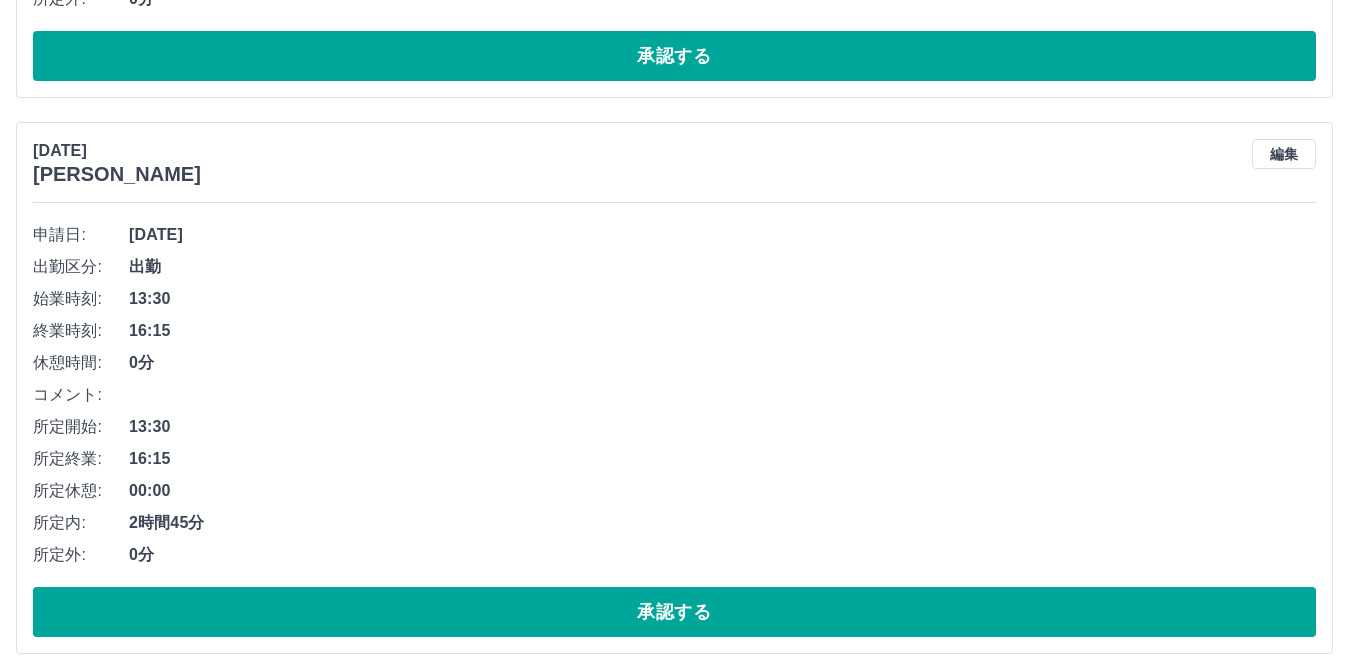 scroll, scrollTop: 2443, scrollLeft: 0, axis: vertical 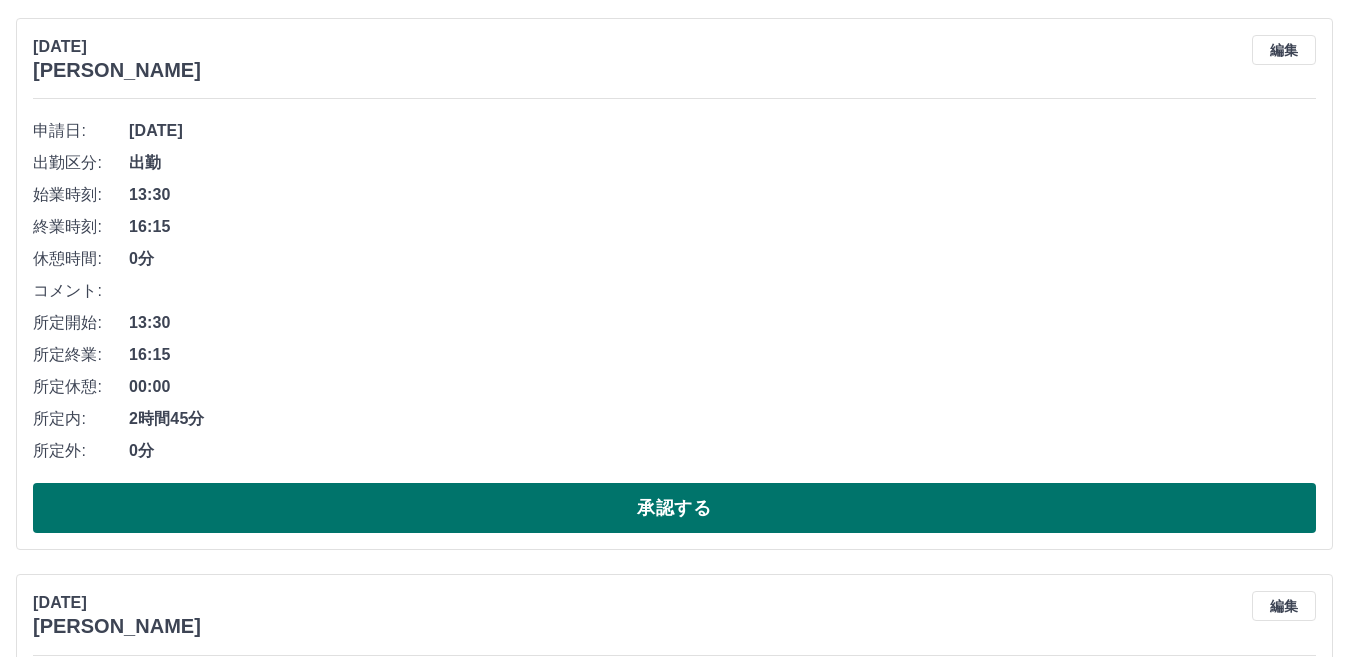 click on "承認する" at bounding box center [674, 508] 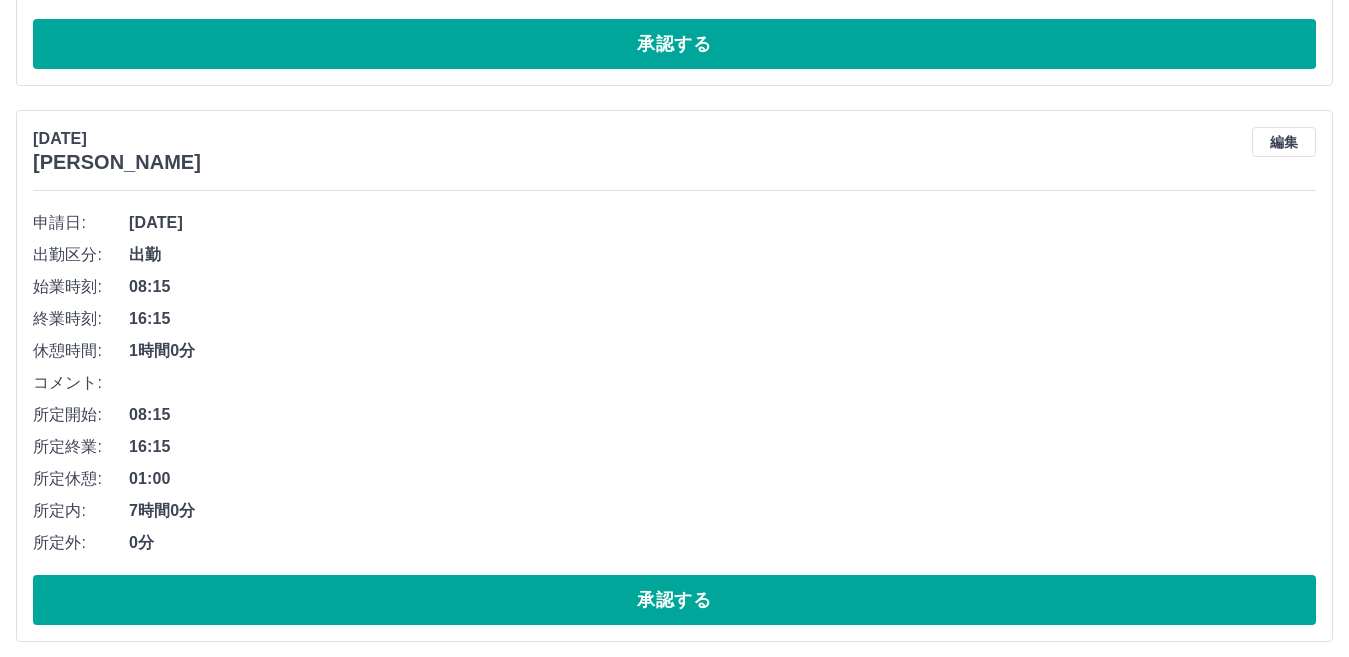 scroll, scrollTop: 2387, scrollLeft: 0, axis: vertical 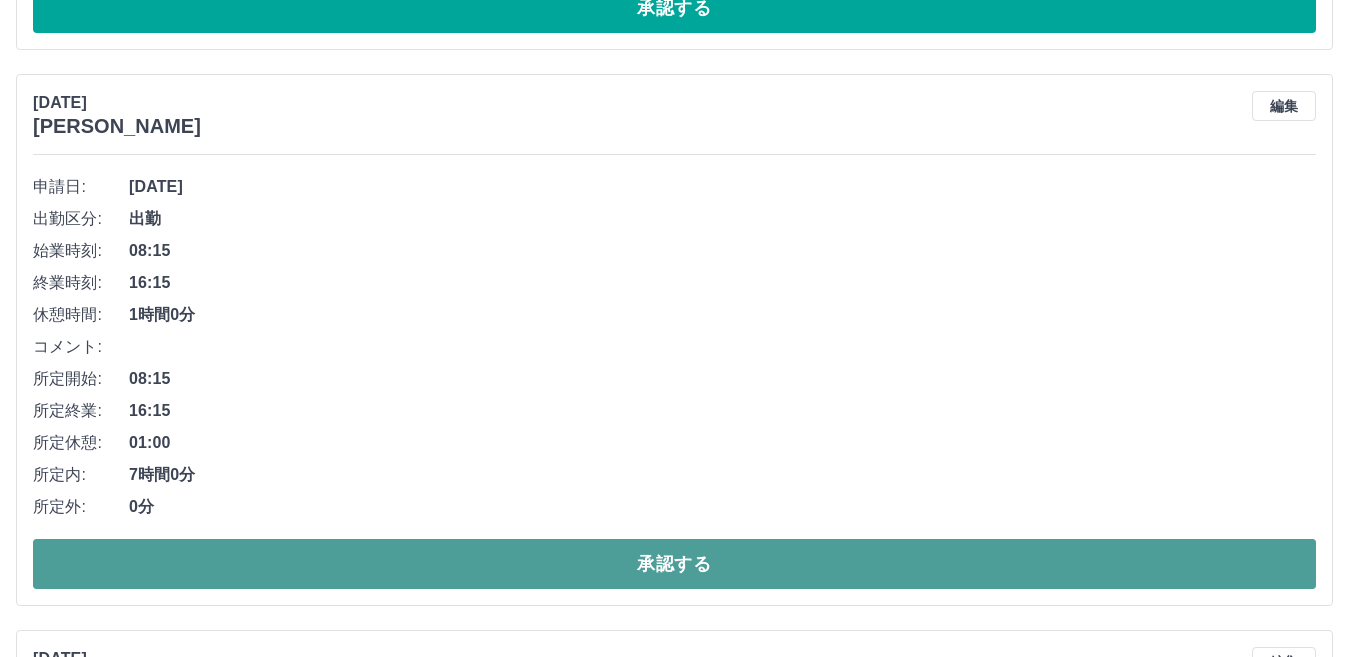 click on "承認する" at bounding box center (674, 564) 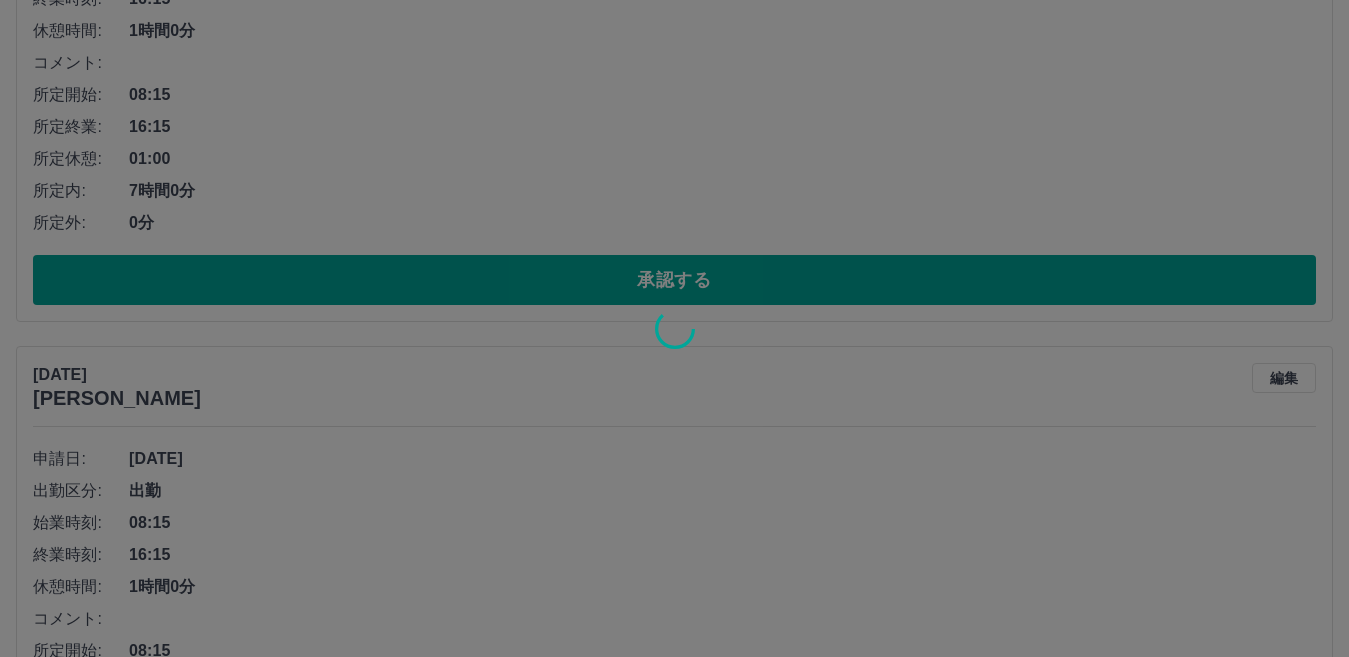 scroll, scrollTop: 187, scrollLeft: 0, axis: vertical 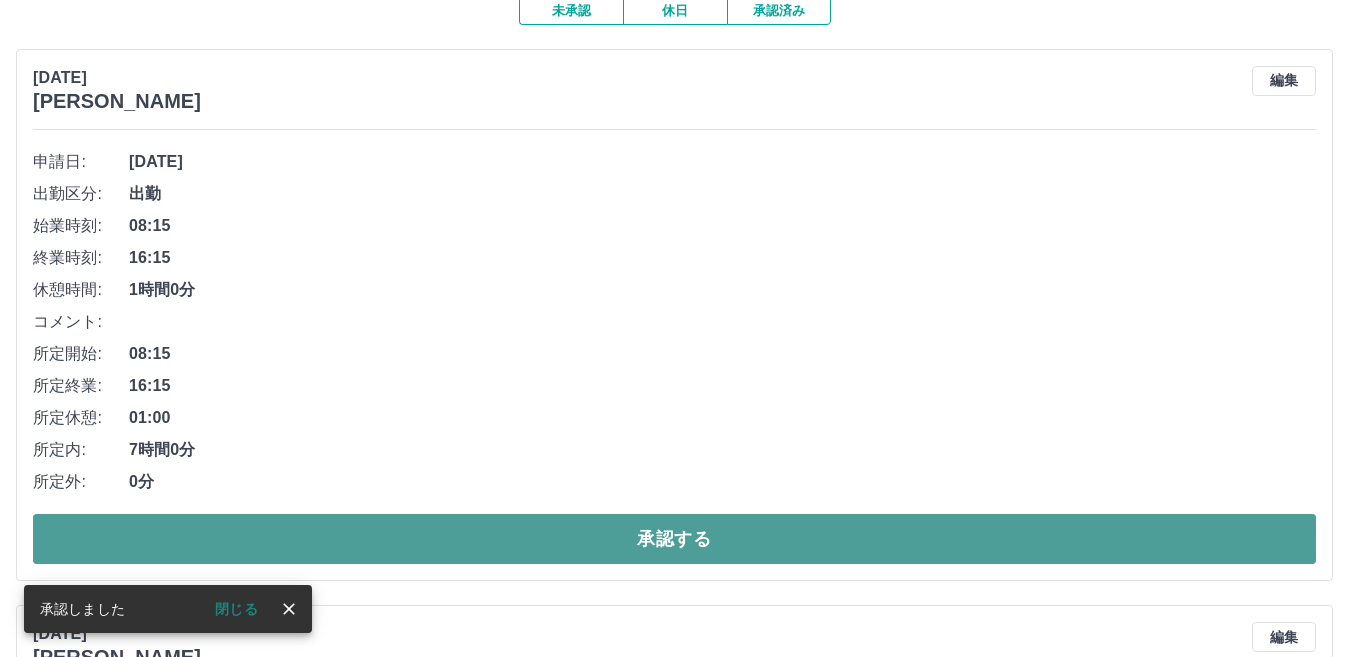 click on "承認する" at bounding box center [674, 539] 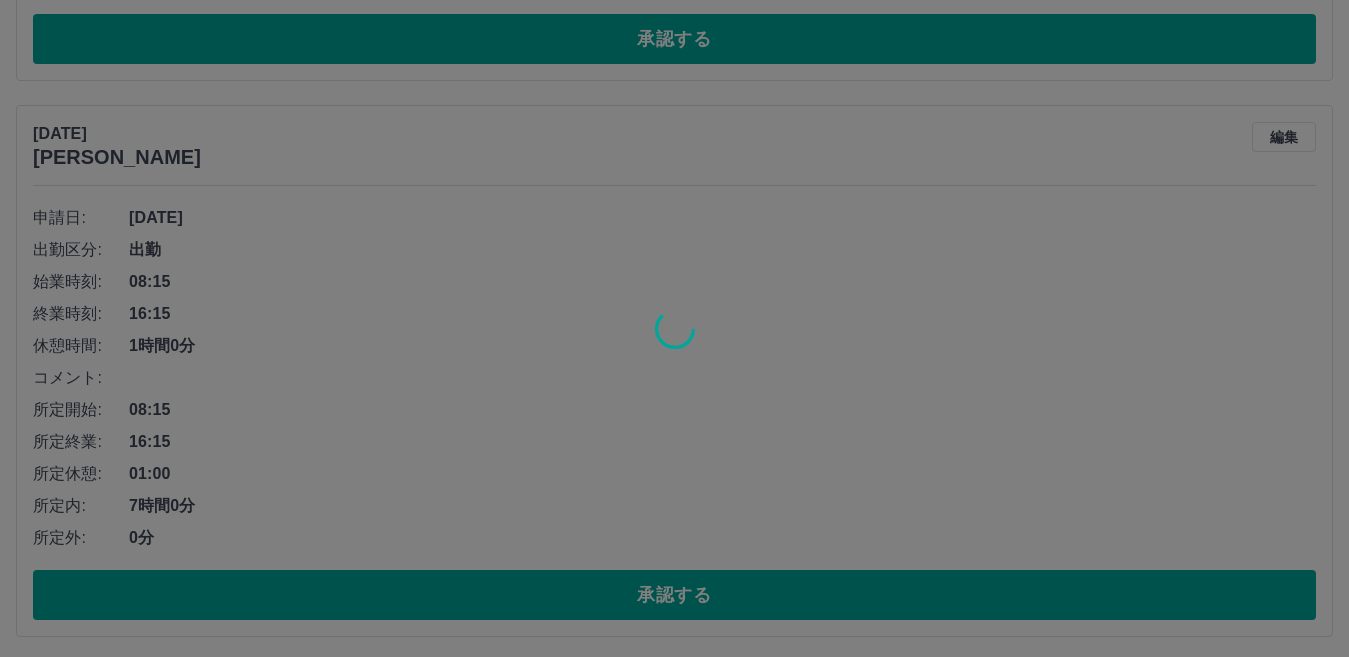 scroll, scrollTop: 131, scrollLeft: 0, axis: vertical 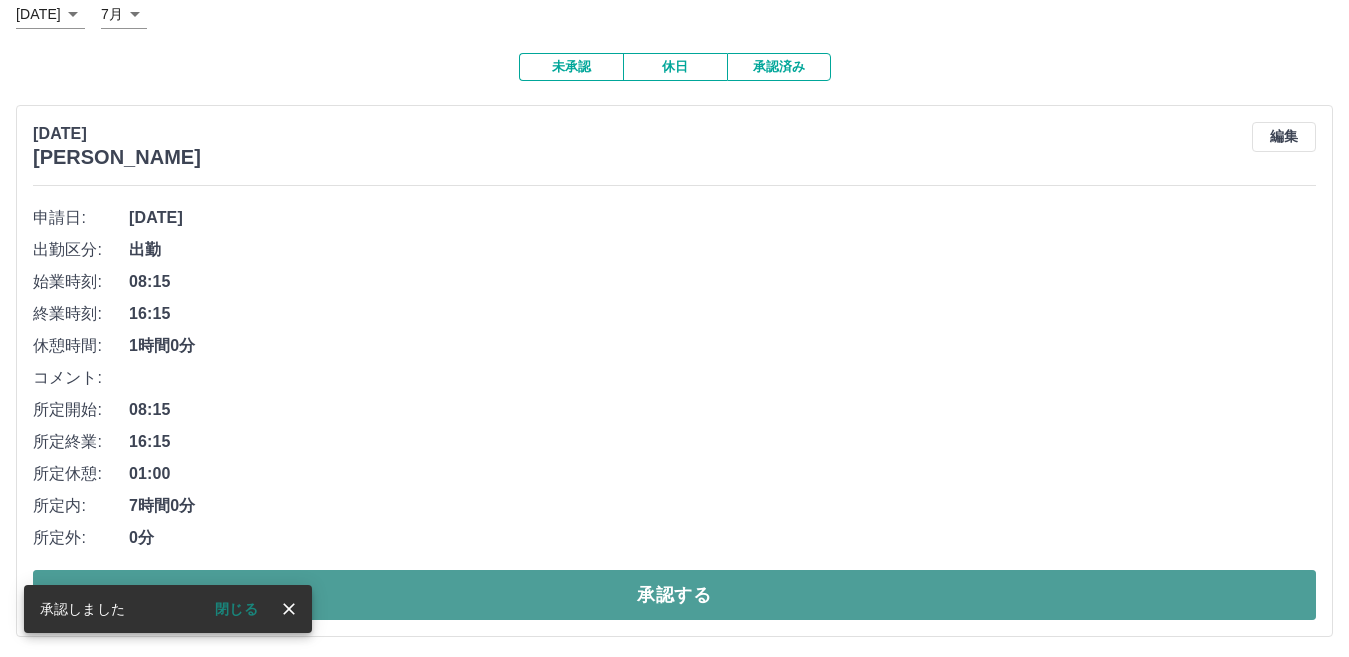 click on "承認する" at bounding box center [674, 595] 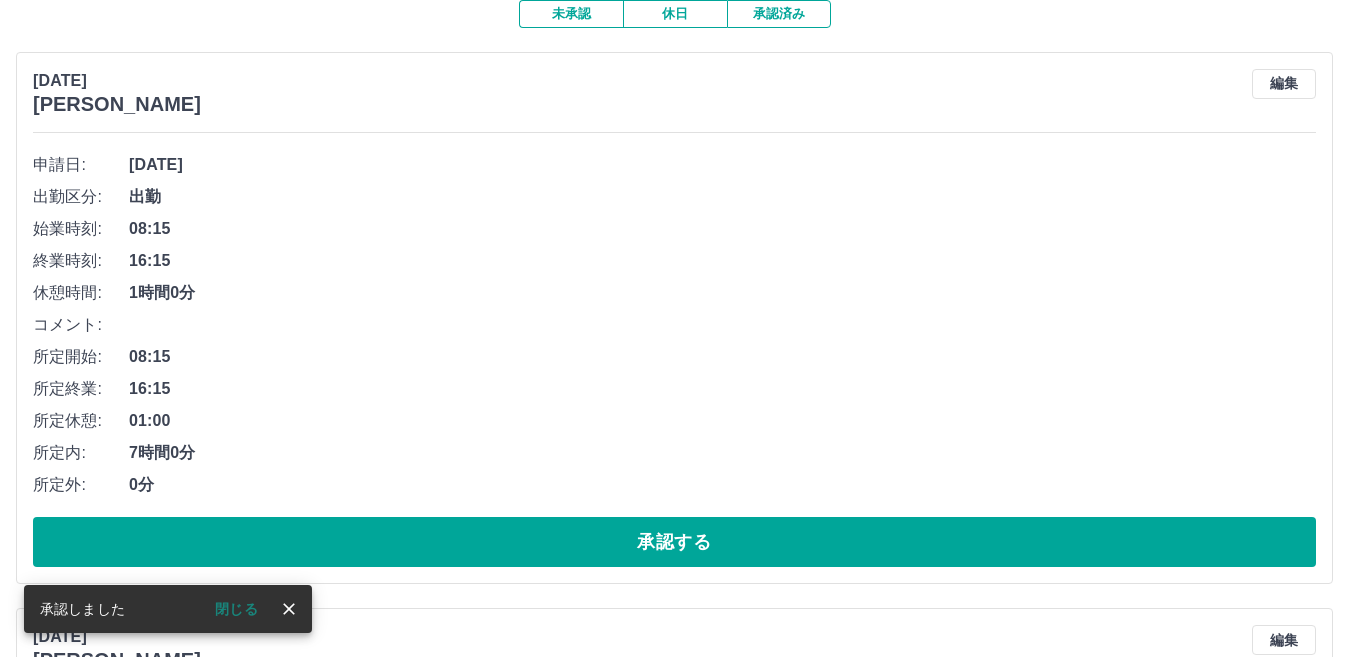 scroll, scrollTop: 131, scrollLeft: 0, axis: vertical 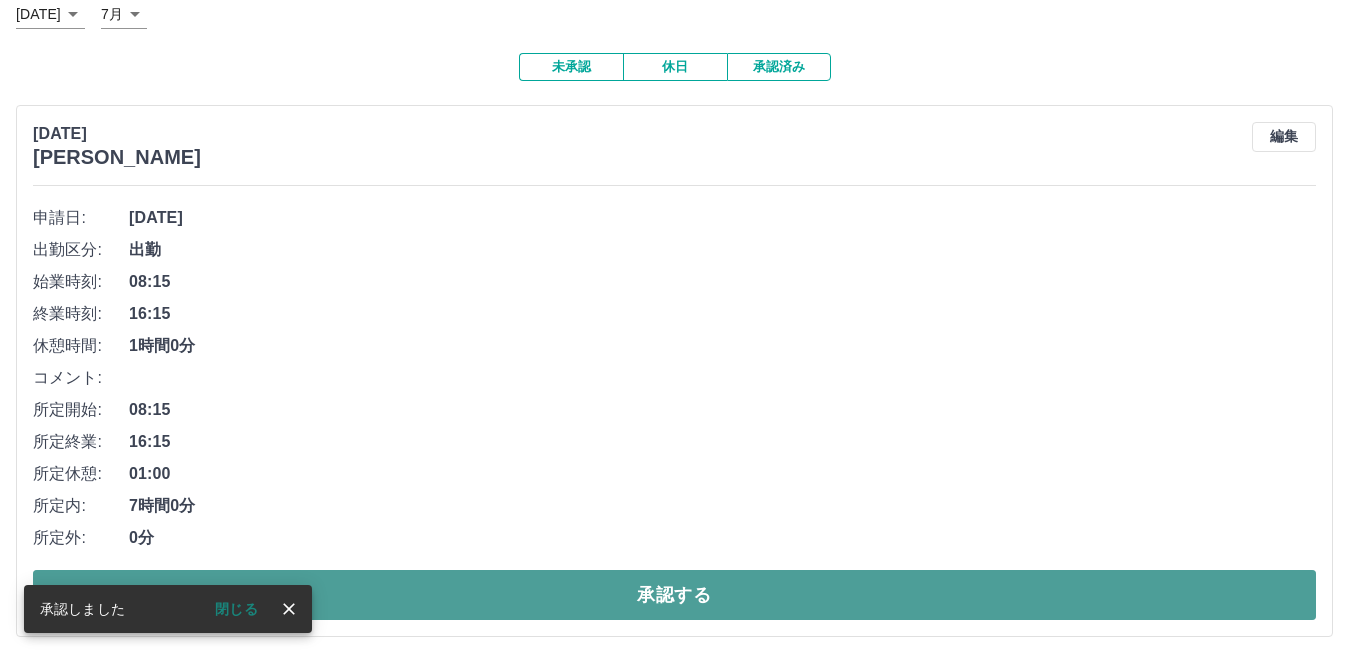 click on "承認する" at bounding box center [674, 595] 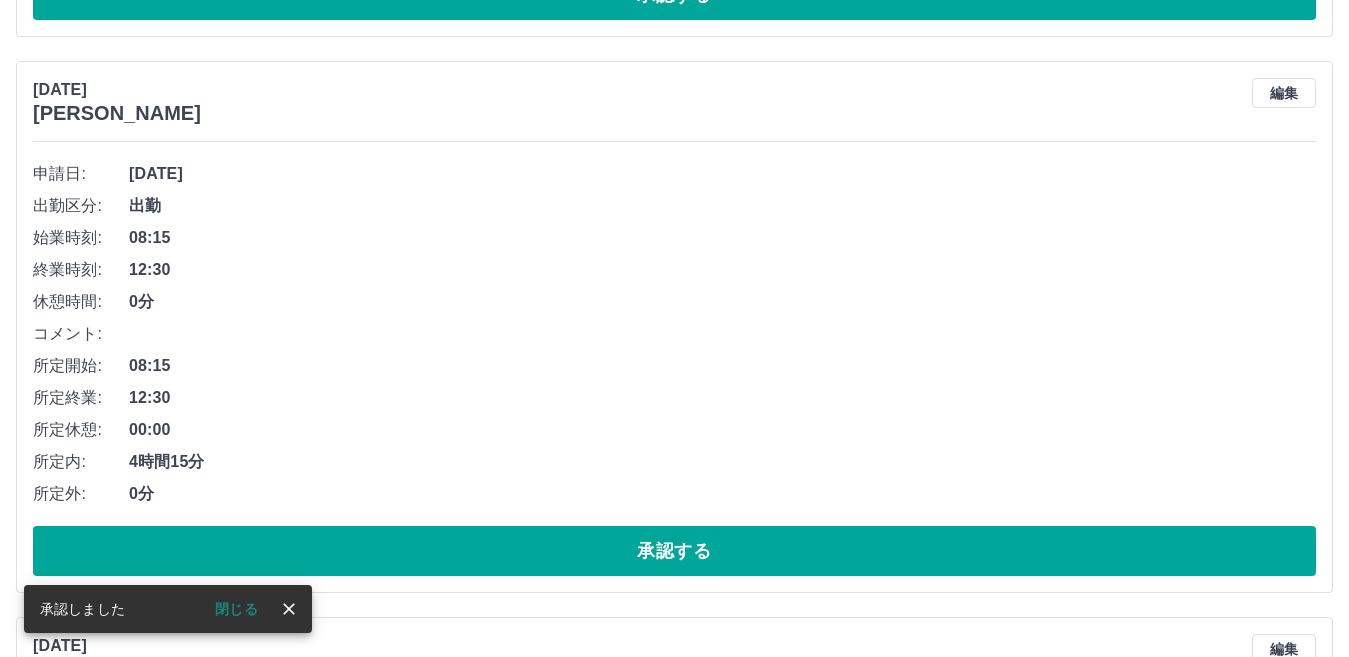 scroll, scrollTop: 175, scrollLeft: 0, axis: vertical 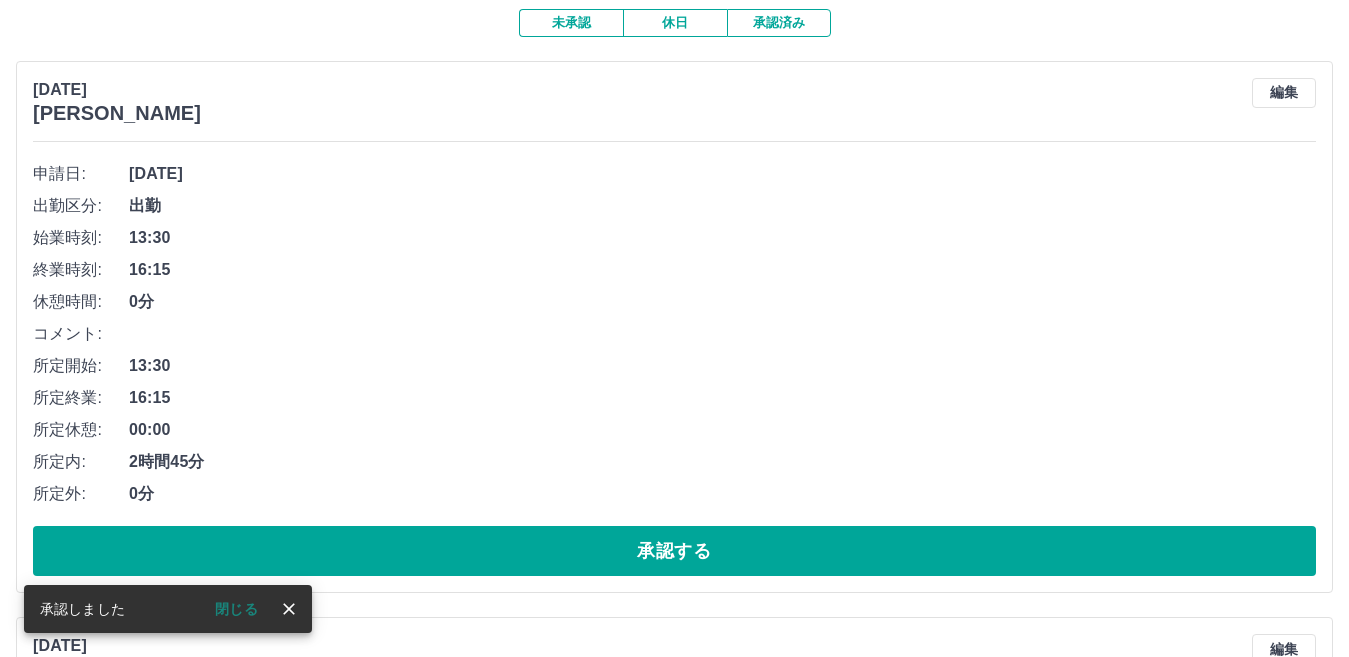 click on "承認する" at bounding box center (674, 551) 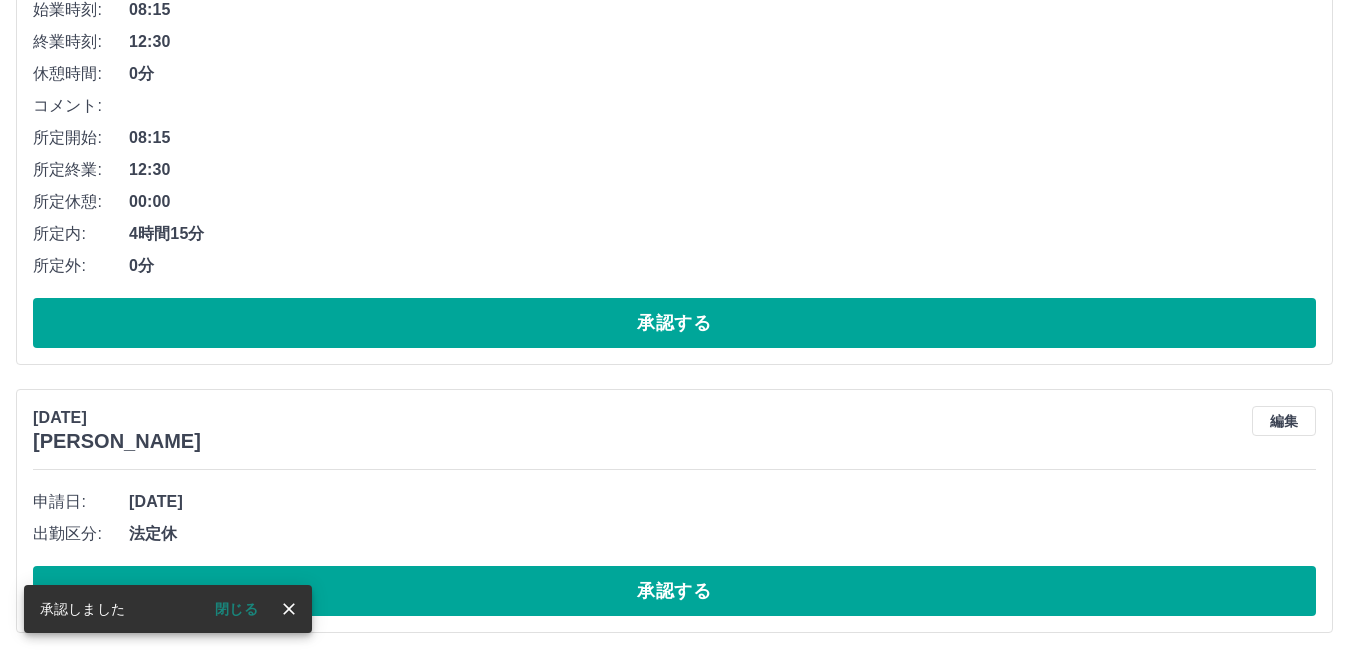 scroll, scrollTop: 119, scrollLeft: 0, axis: vertical 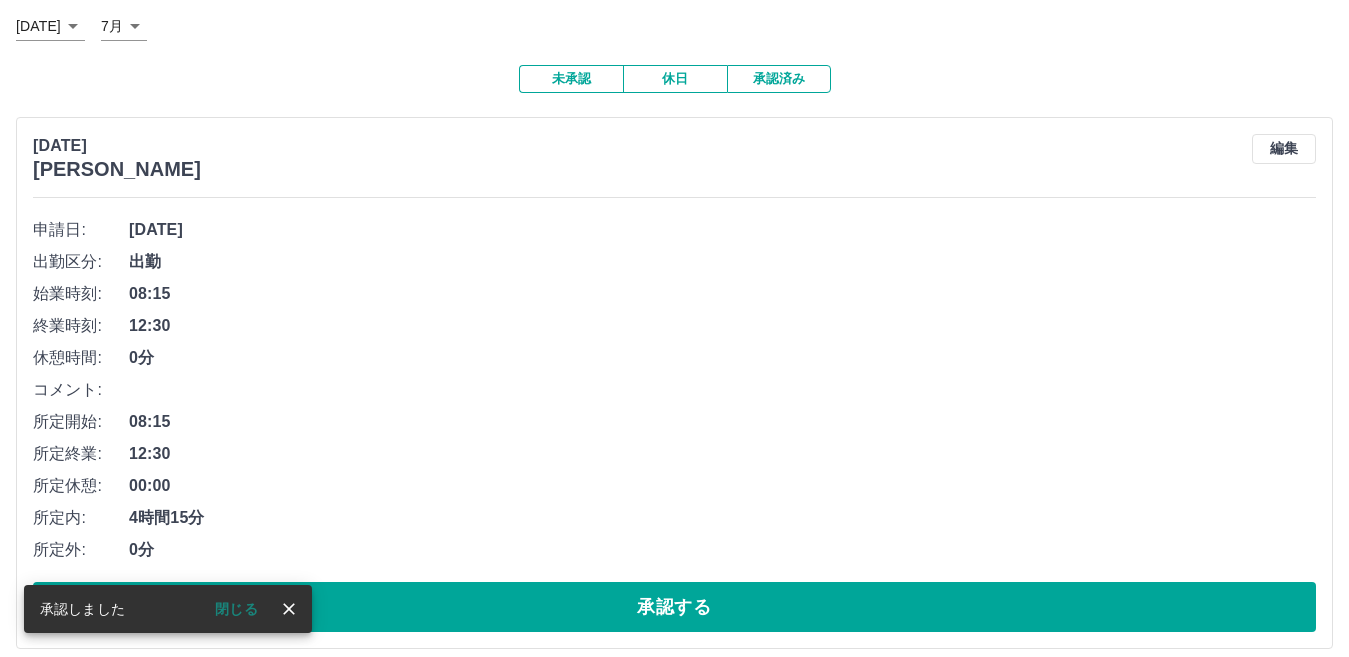 click on "承認する" at bounding box center [674, 607] 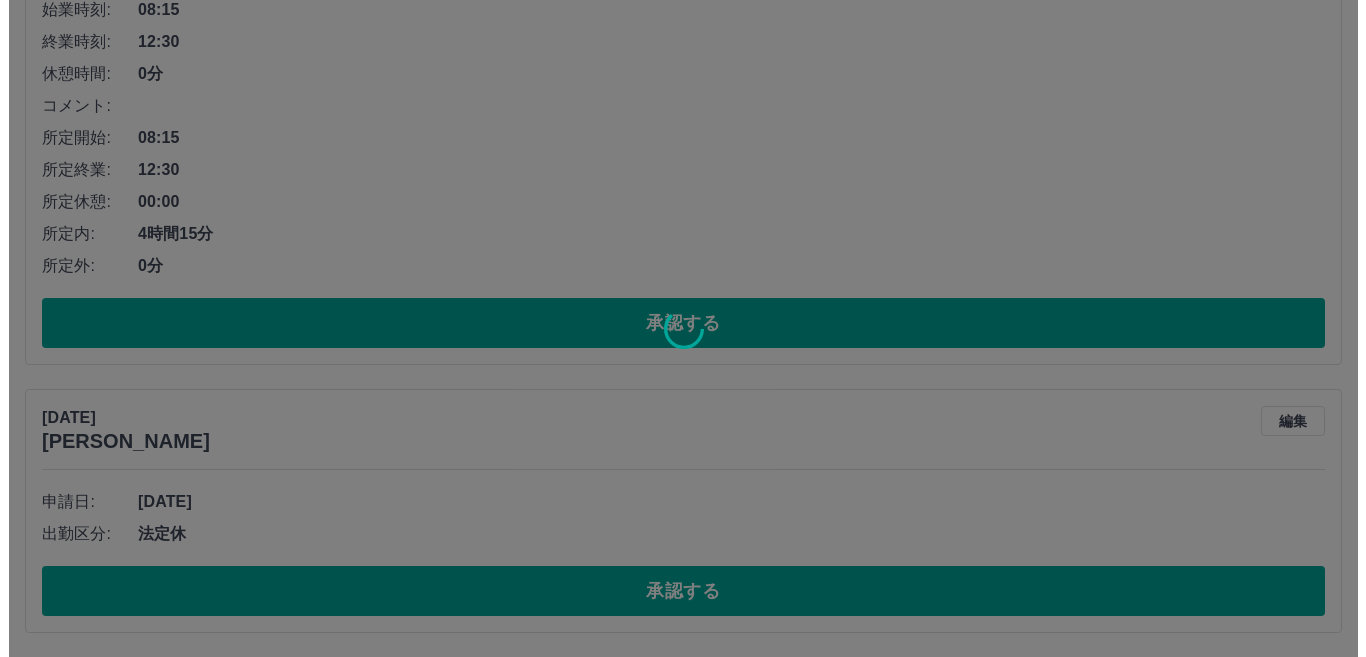 scroll, scrollTop: 0, scrollLeft: 0, axis: both 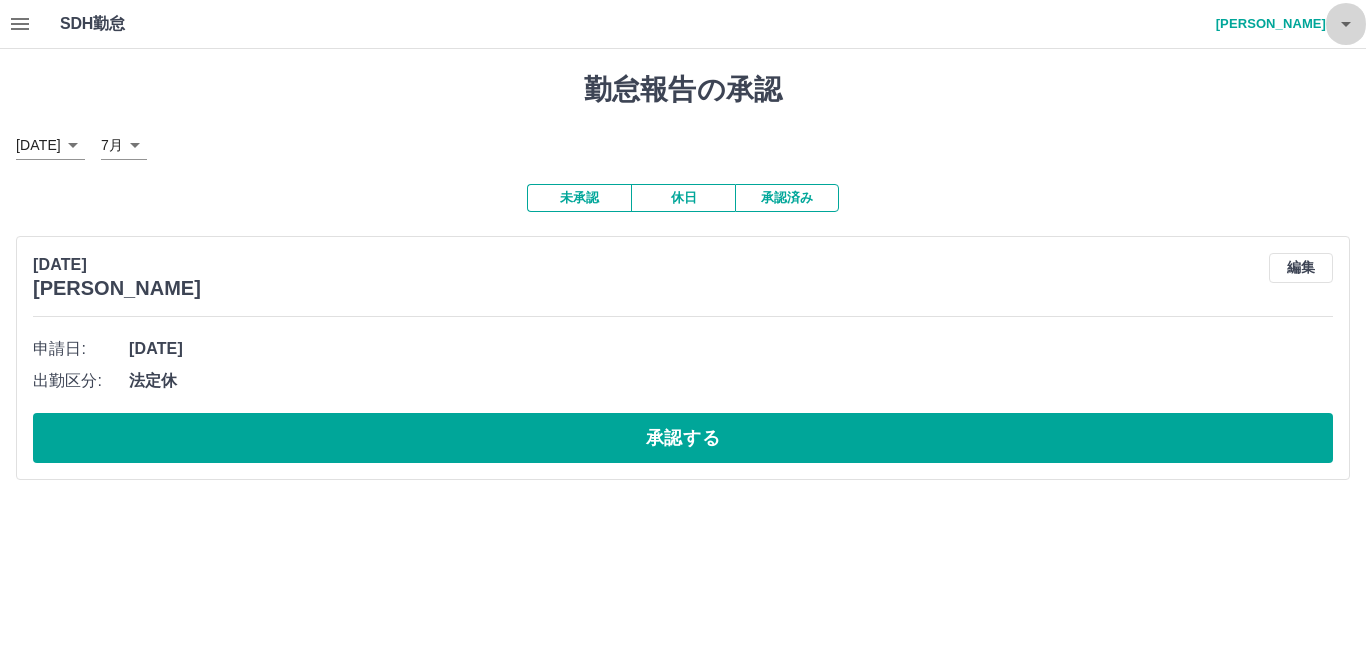 click 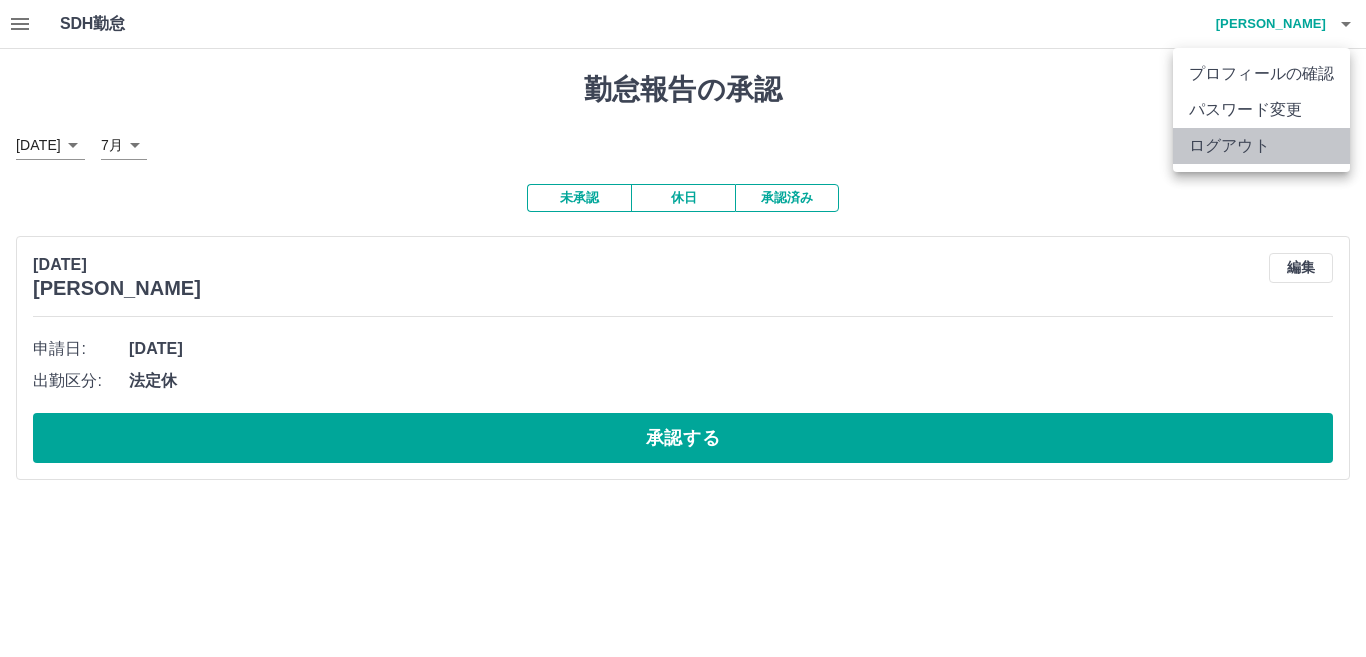 click on "ログアウト" at bounding box center [1261, 146] 